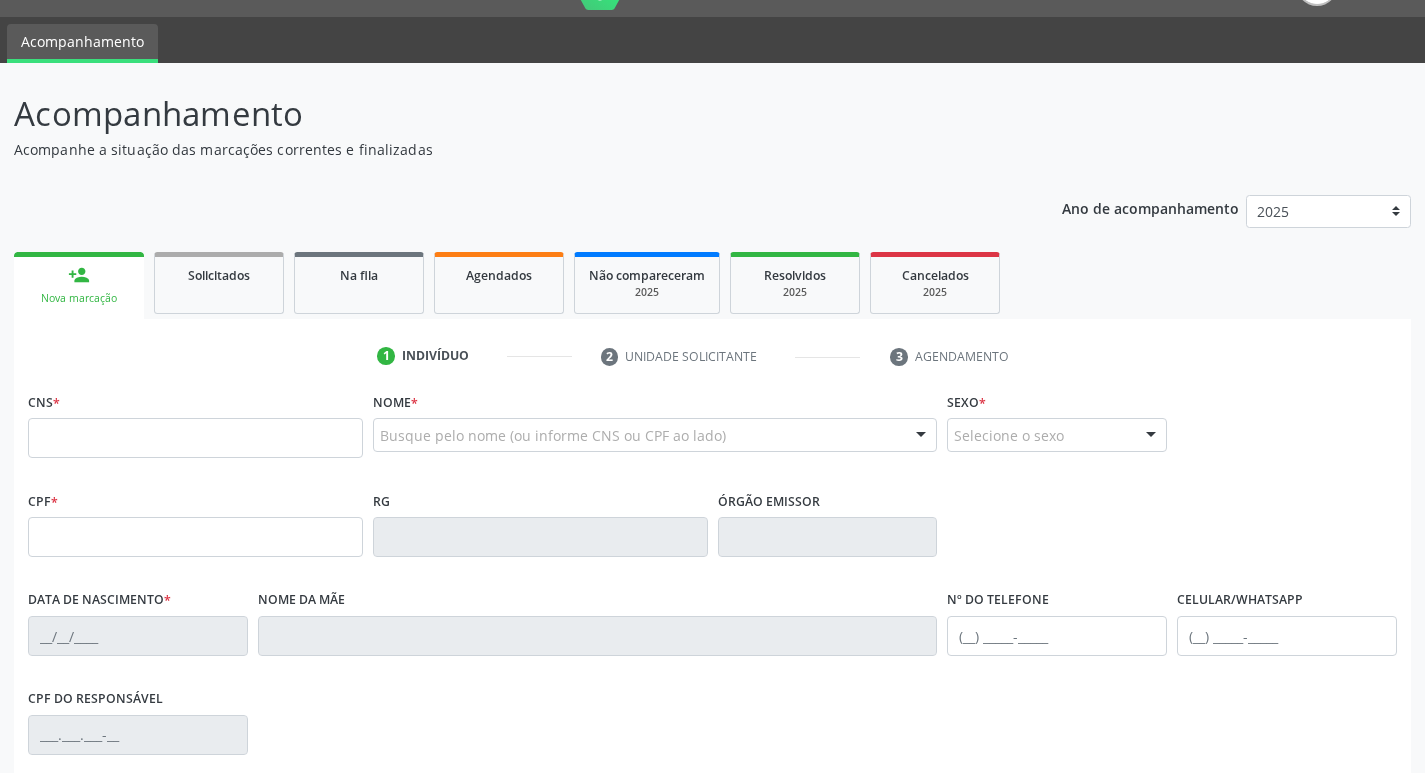 scroll, scrollTop: 0, scrollLeft: 0, axis: both 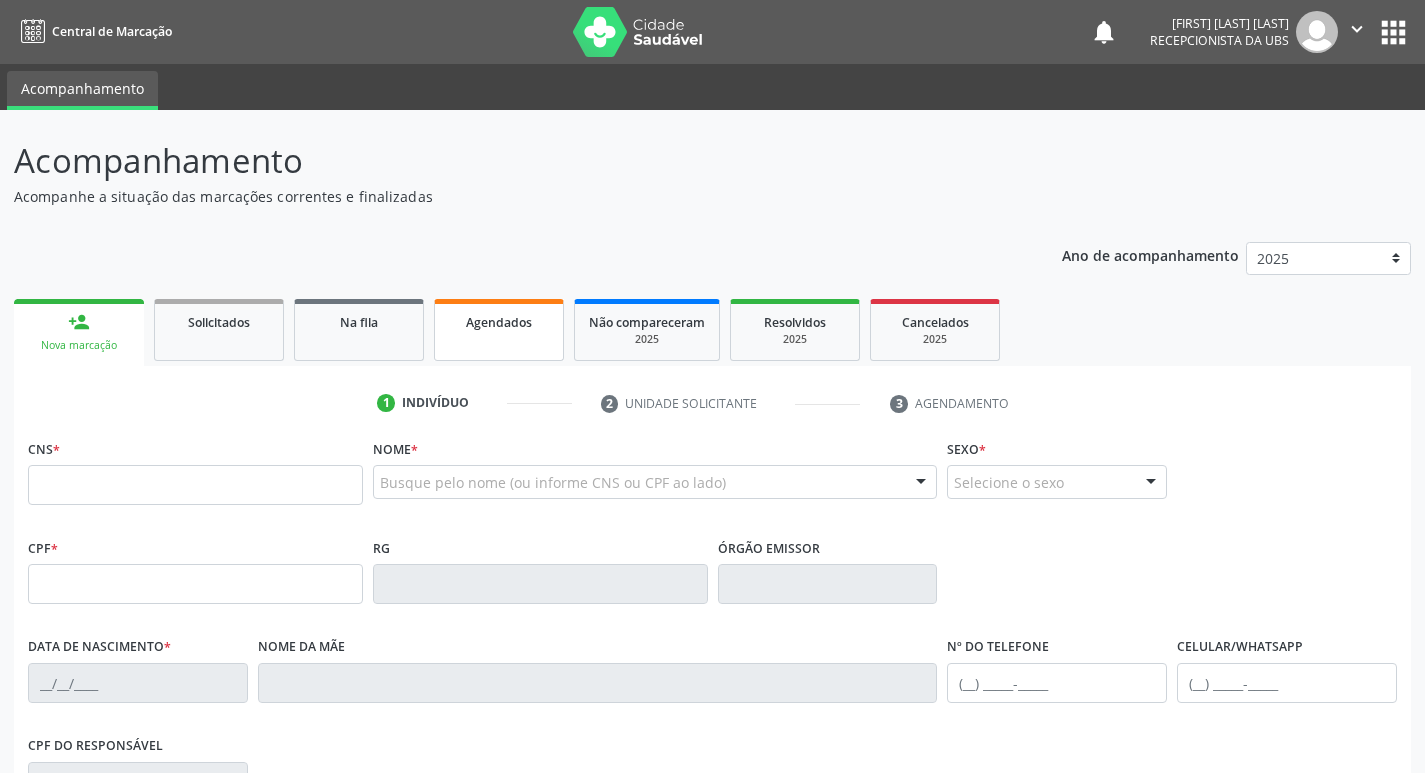 click on "Agendados" at bounding box center [499, 330] 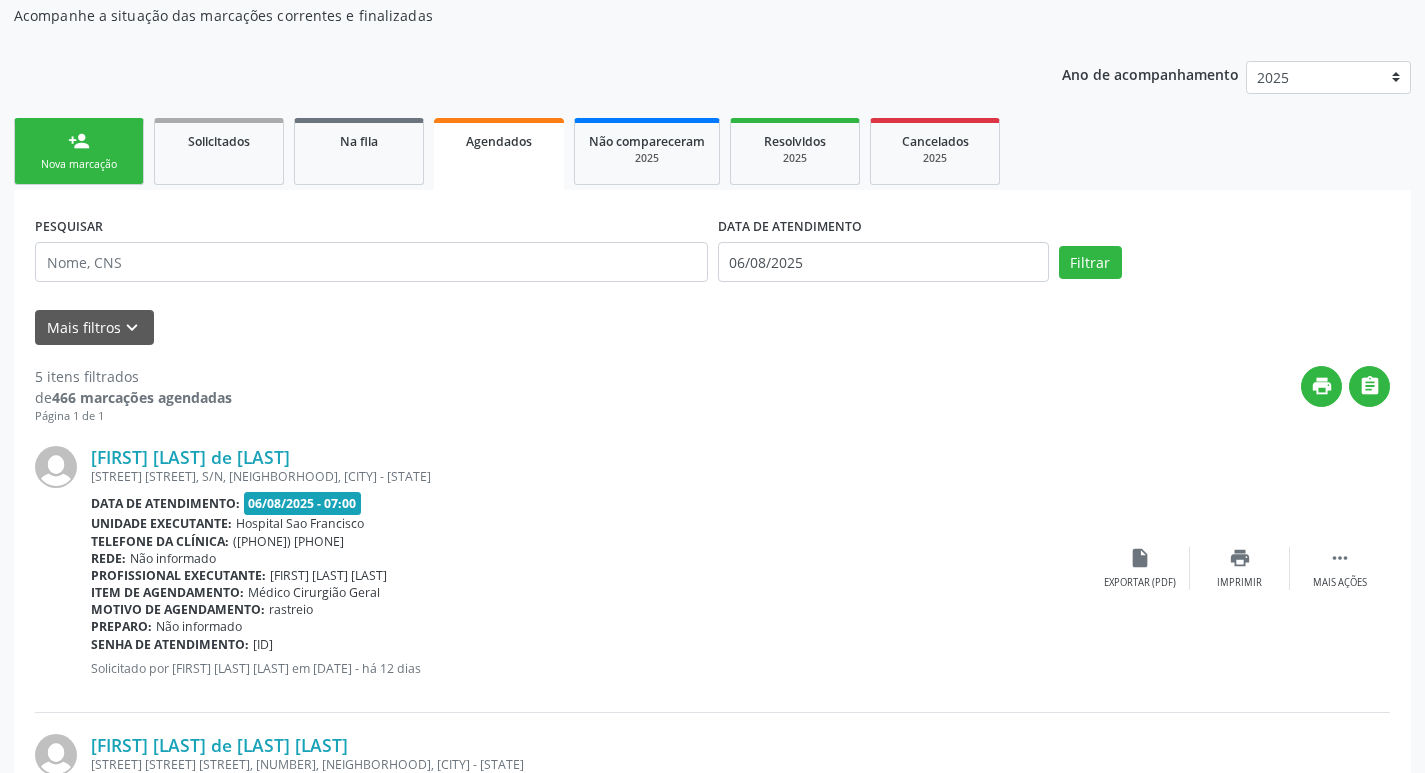 scroll, scrollTop: 200, scrollLeft: 0, axis: vertical 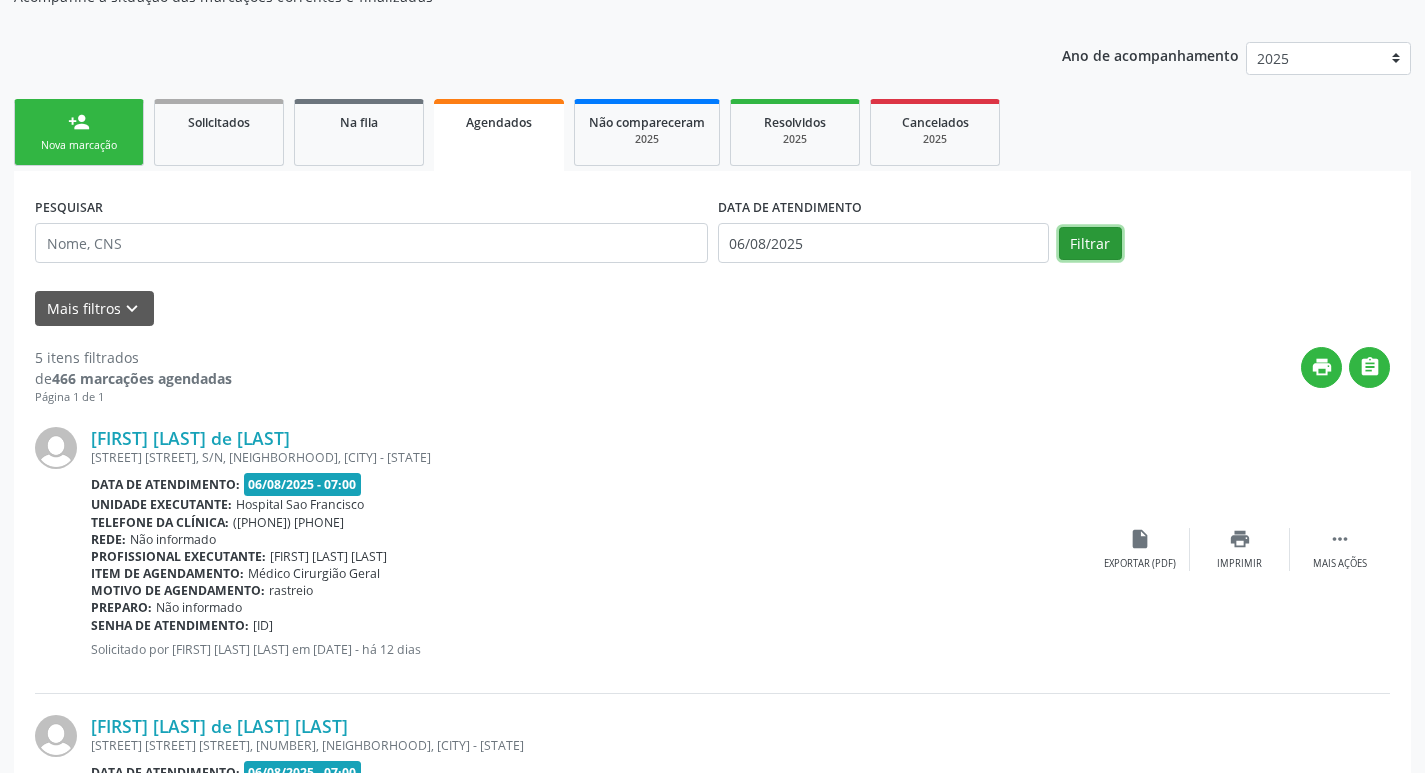 click on "Filtrar" at bounding box center [1090, 244] 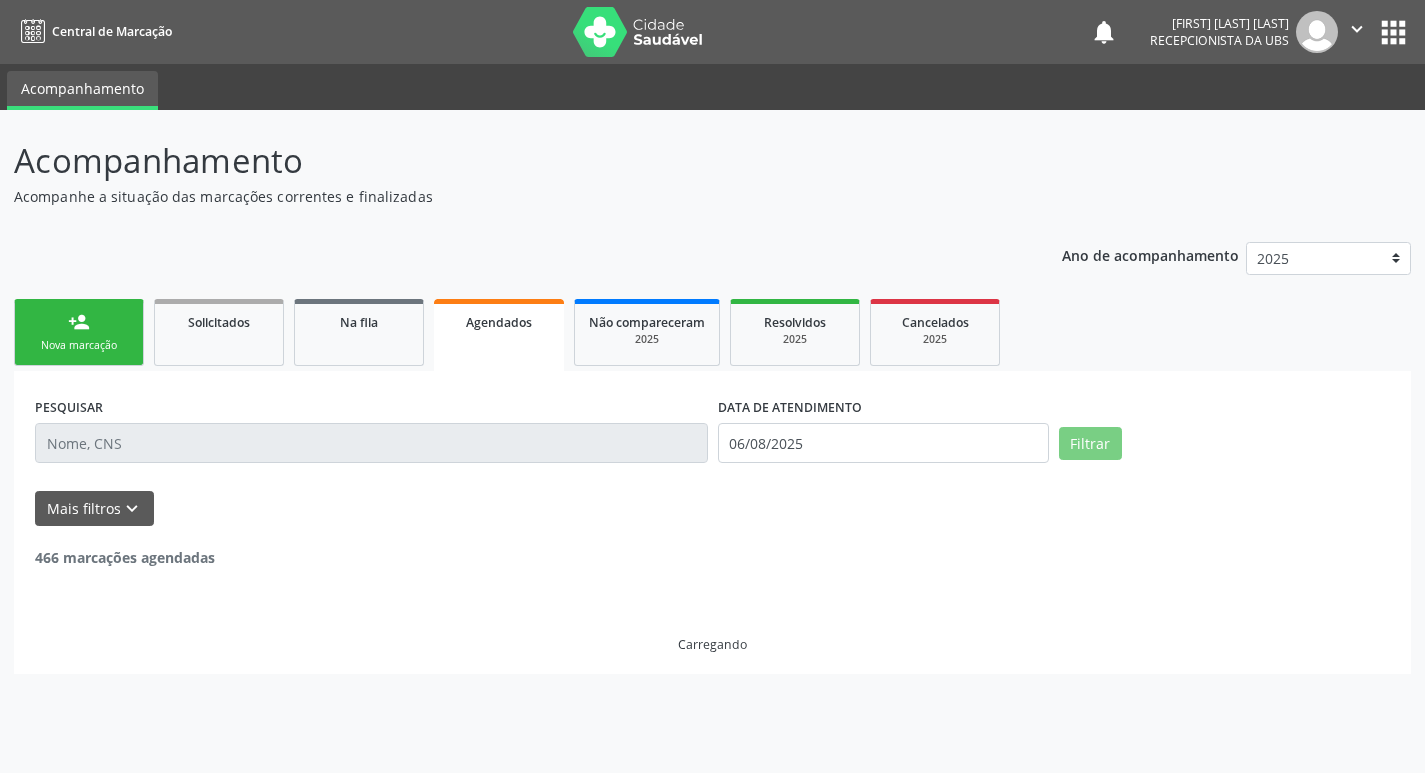 scroll, scrollTop: 0, scrollLeft: 0, axis: both 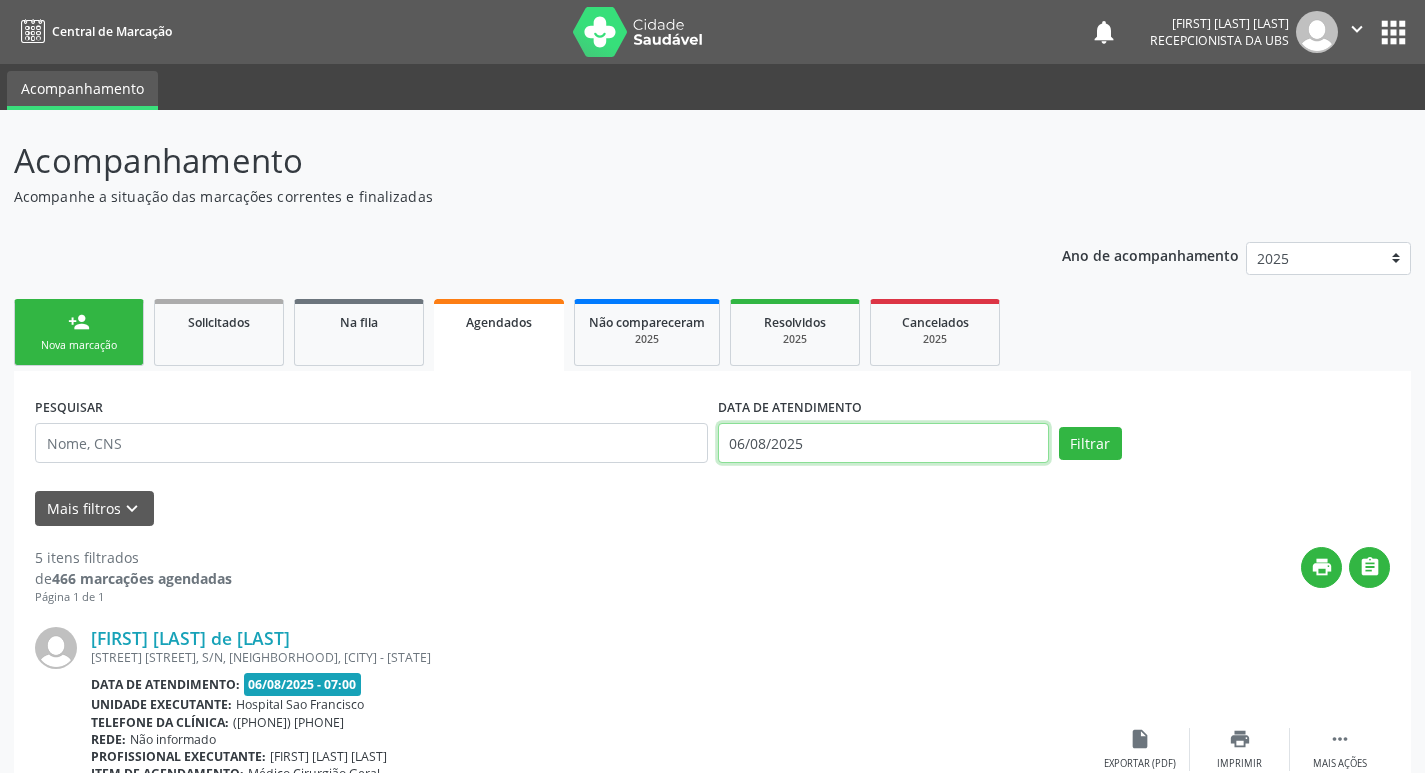 click on "06/08/2025" at bounding box center [883, 443] 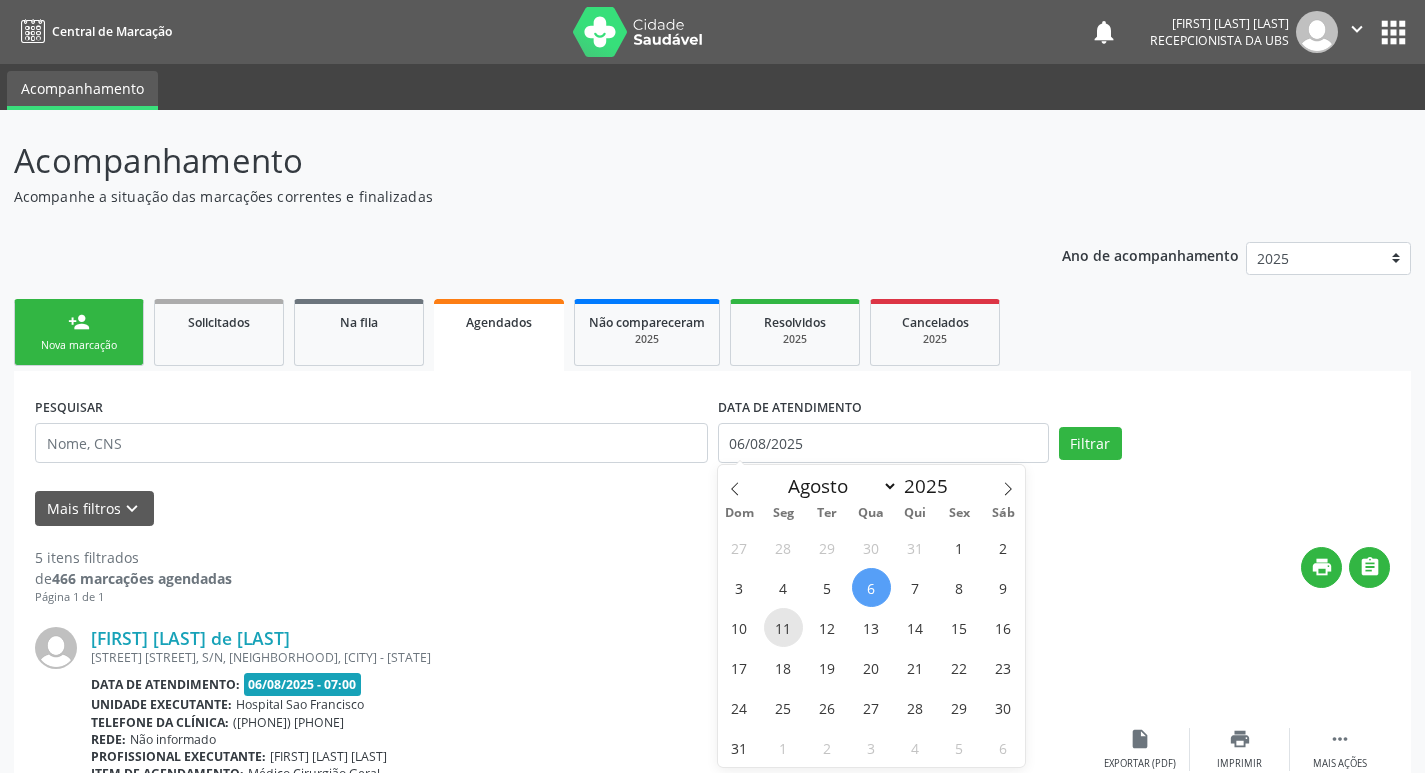 click on "11" at bounding box center [783, 627] 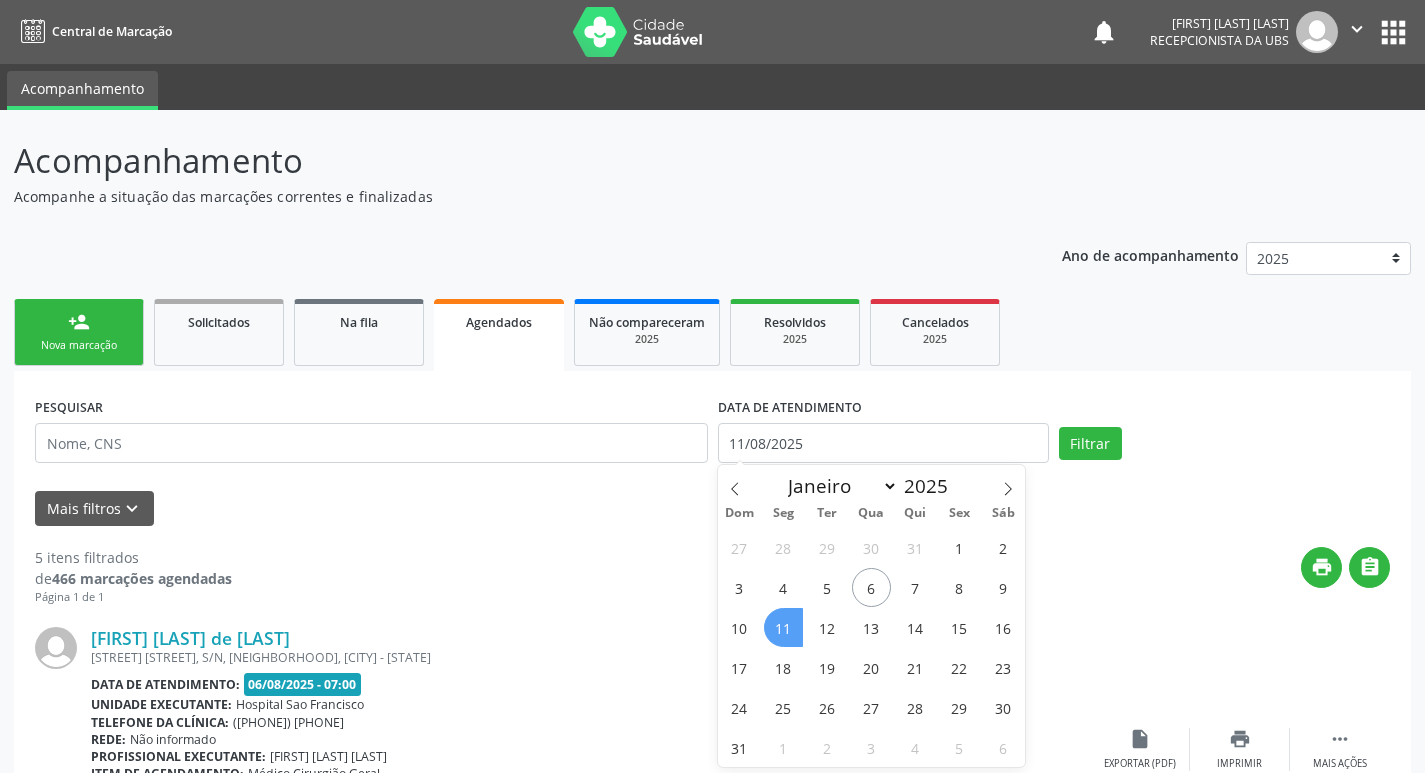 click on "11" at bounding box center (783, 627) 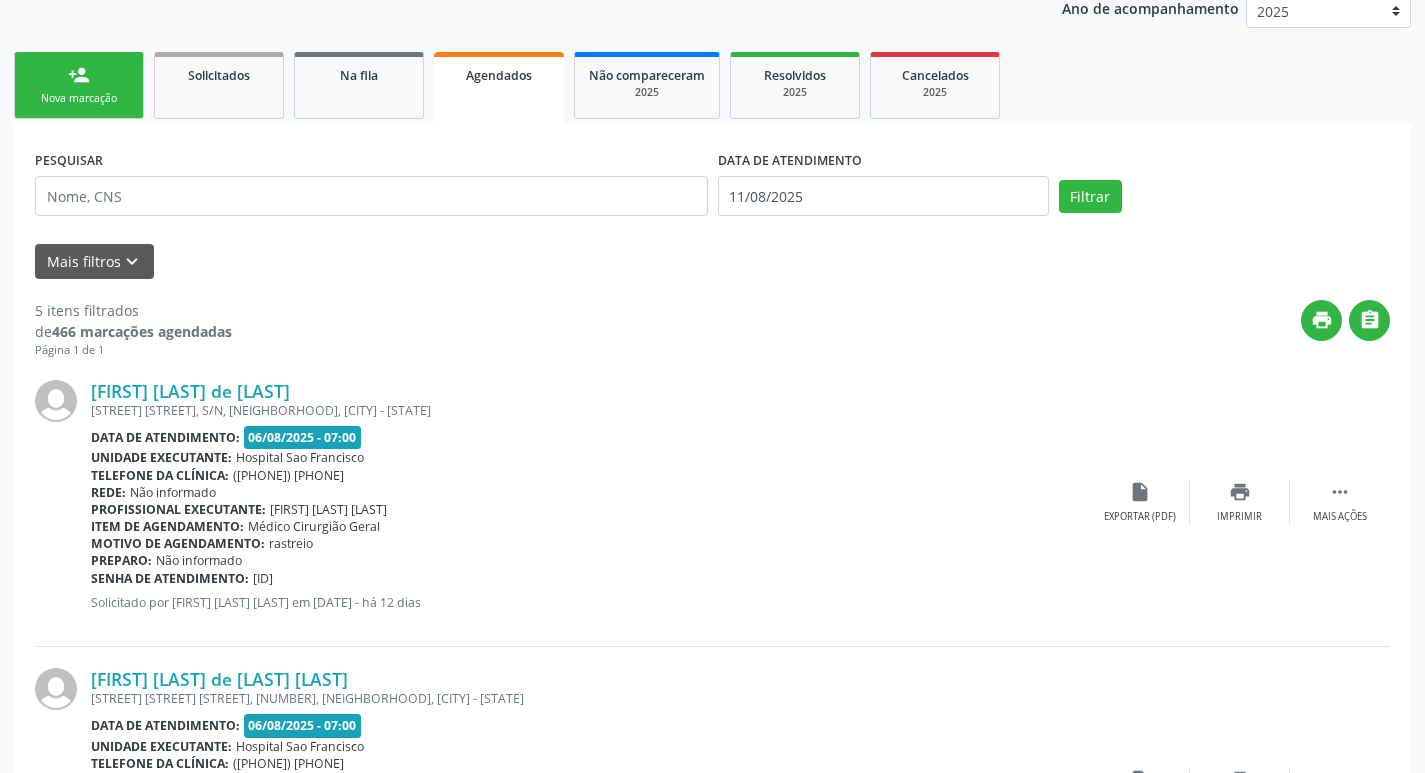 scroll, scrollTop: 300, scrollLeft: 0, axis: vertical 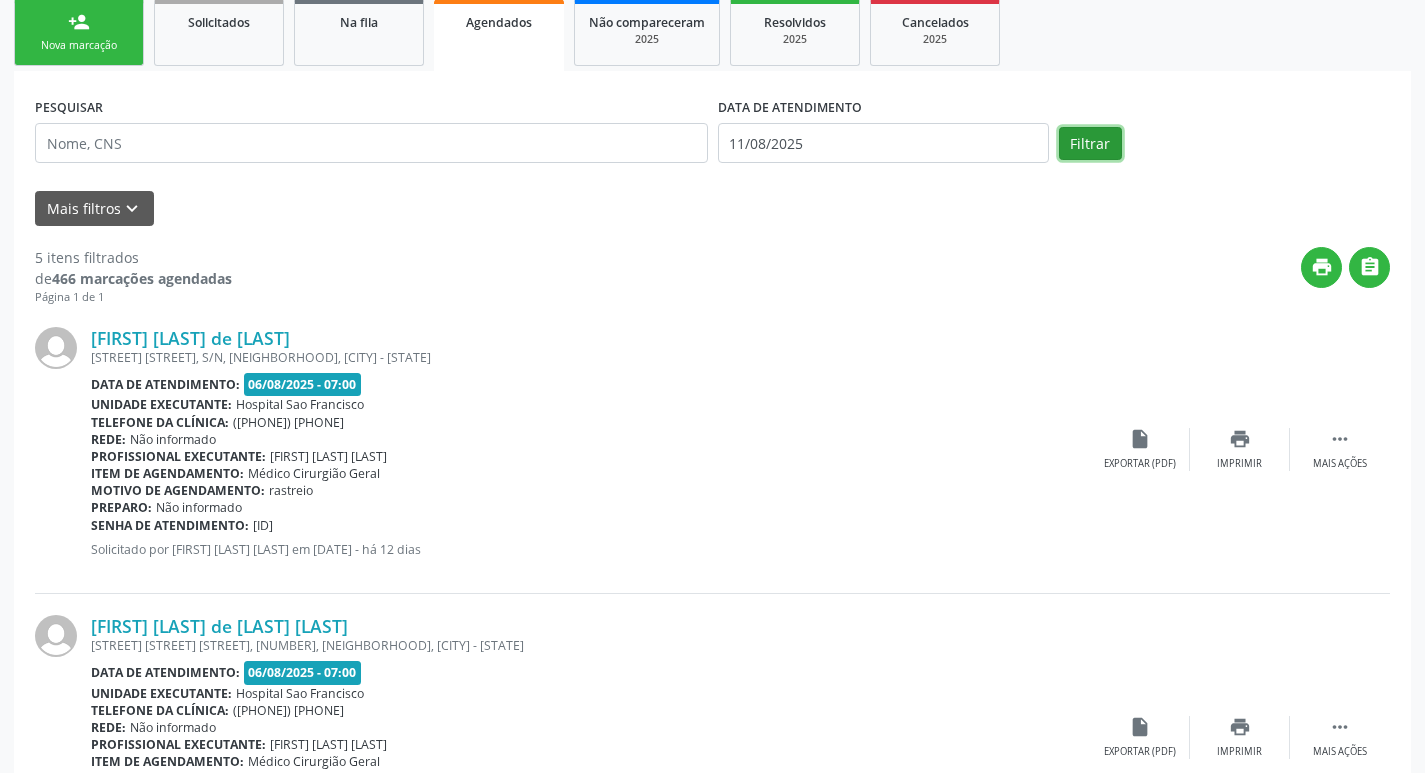 click on "Filtrar" at bounding box center (1090, 144) 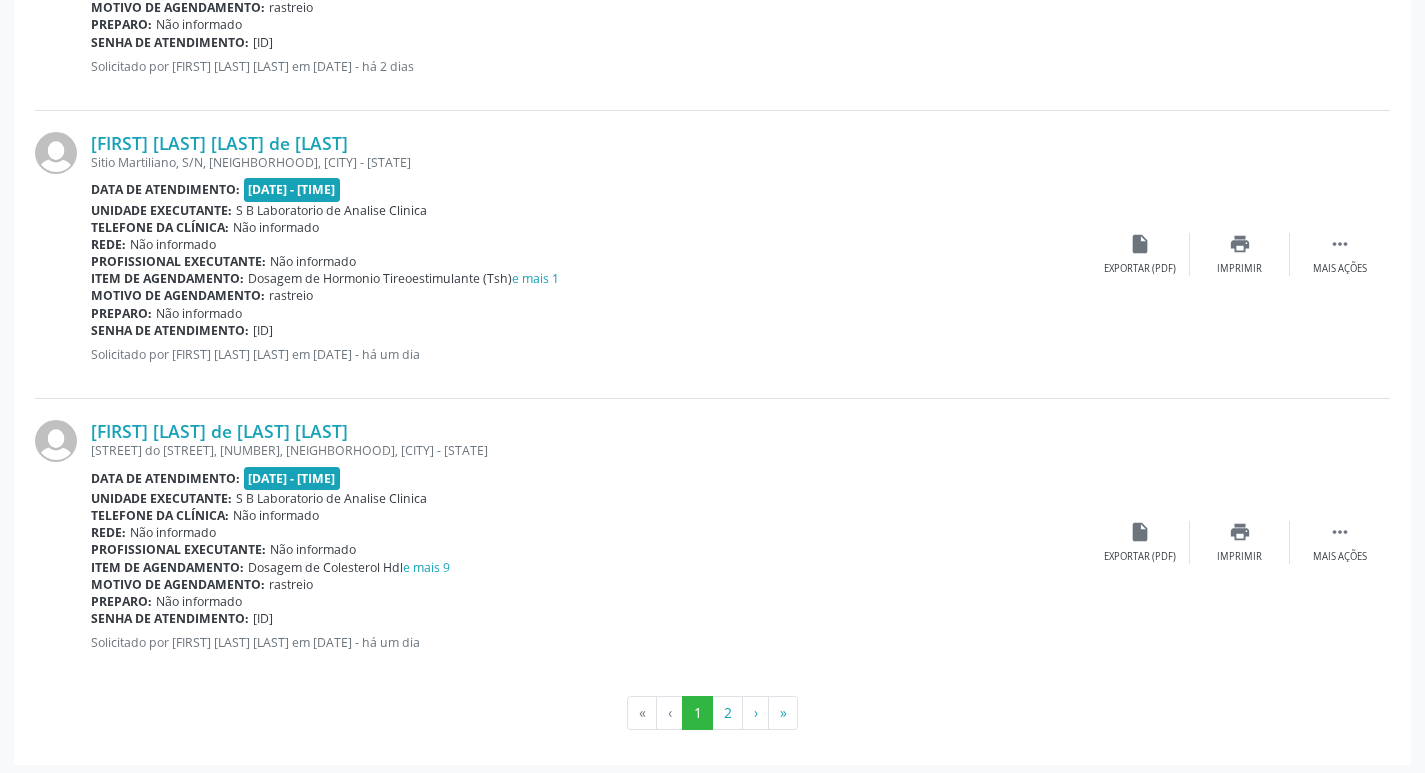 scroll, scrollTop: 4248, scrollLeft: 0, axis: vertical 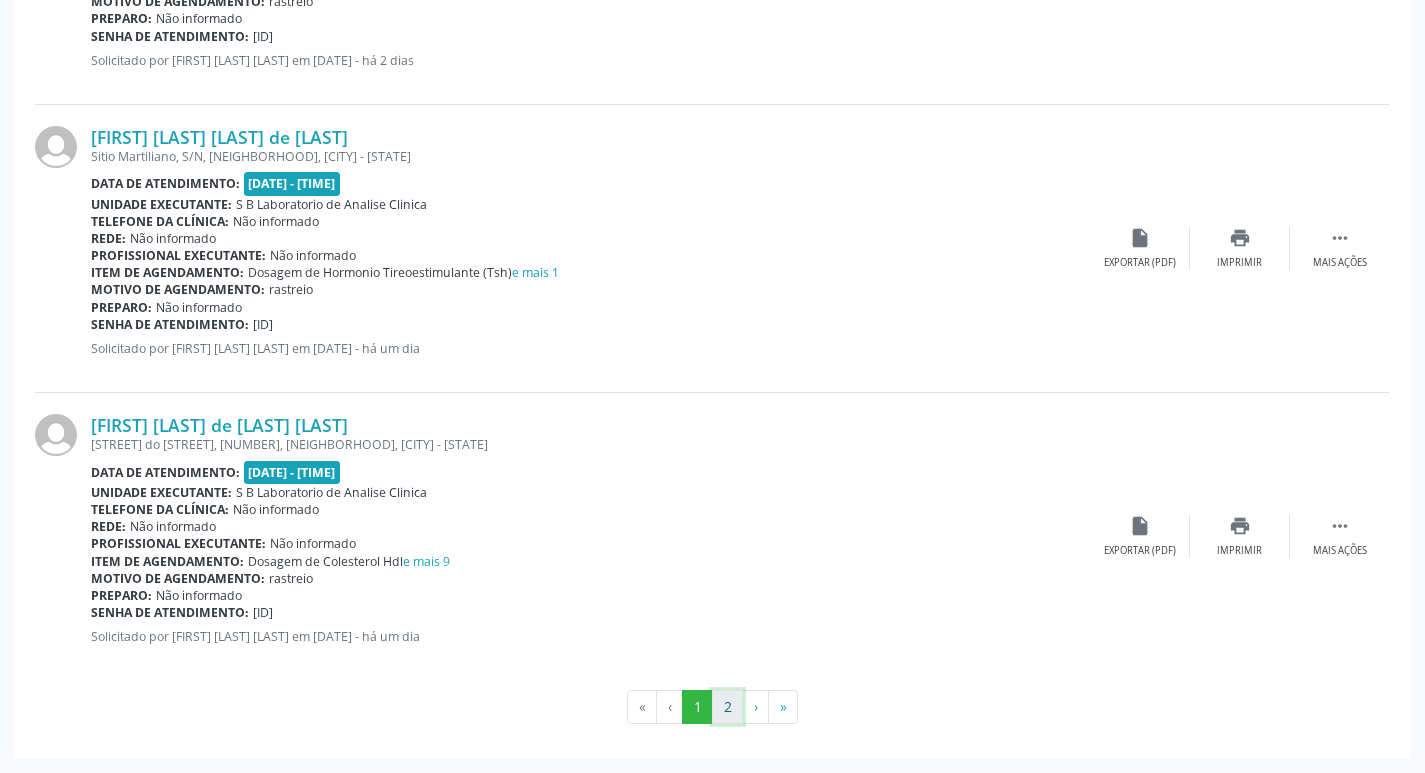 click on "2" at bounding box center [727, 707] 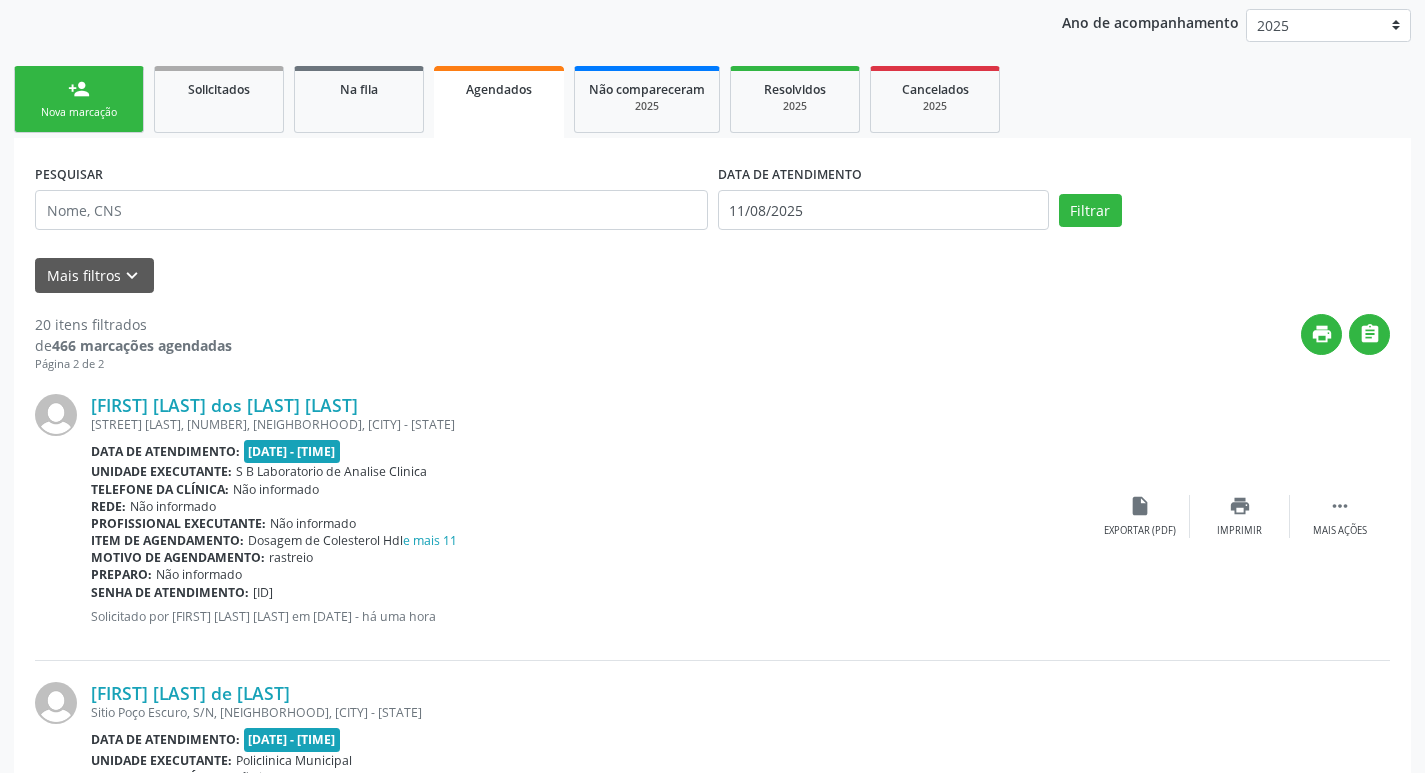 scroll, scrollTop: 300, scrollLeft: 0, axis: vertical 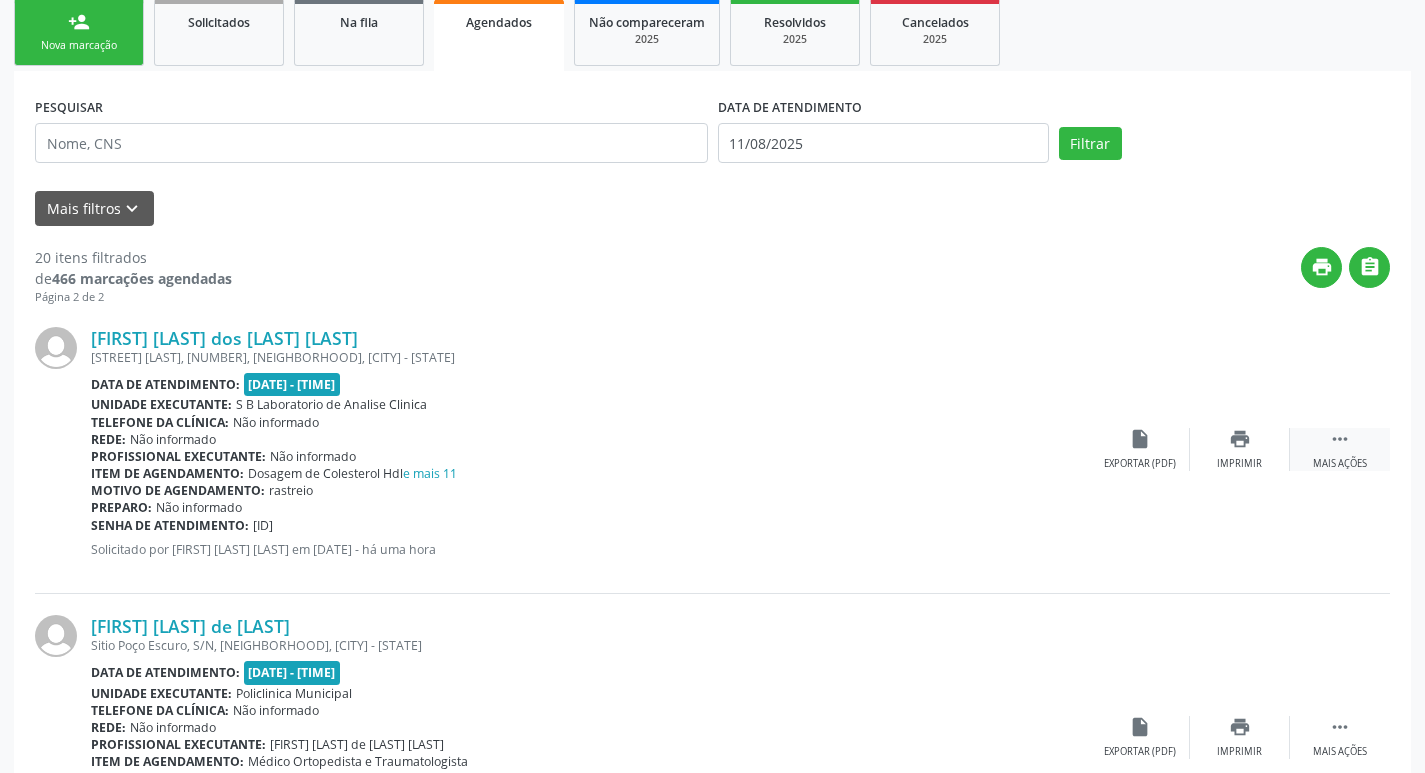 click on "
Mais ações" at bounding box center [1340, 449] 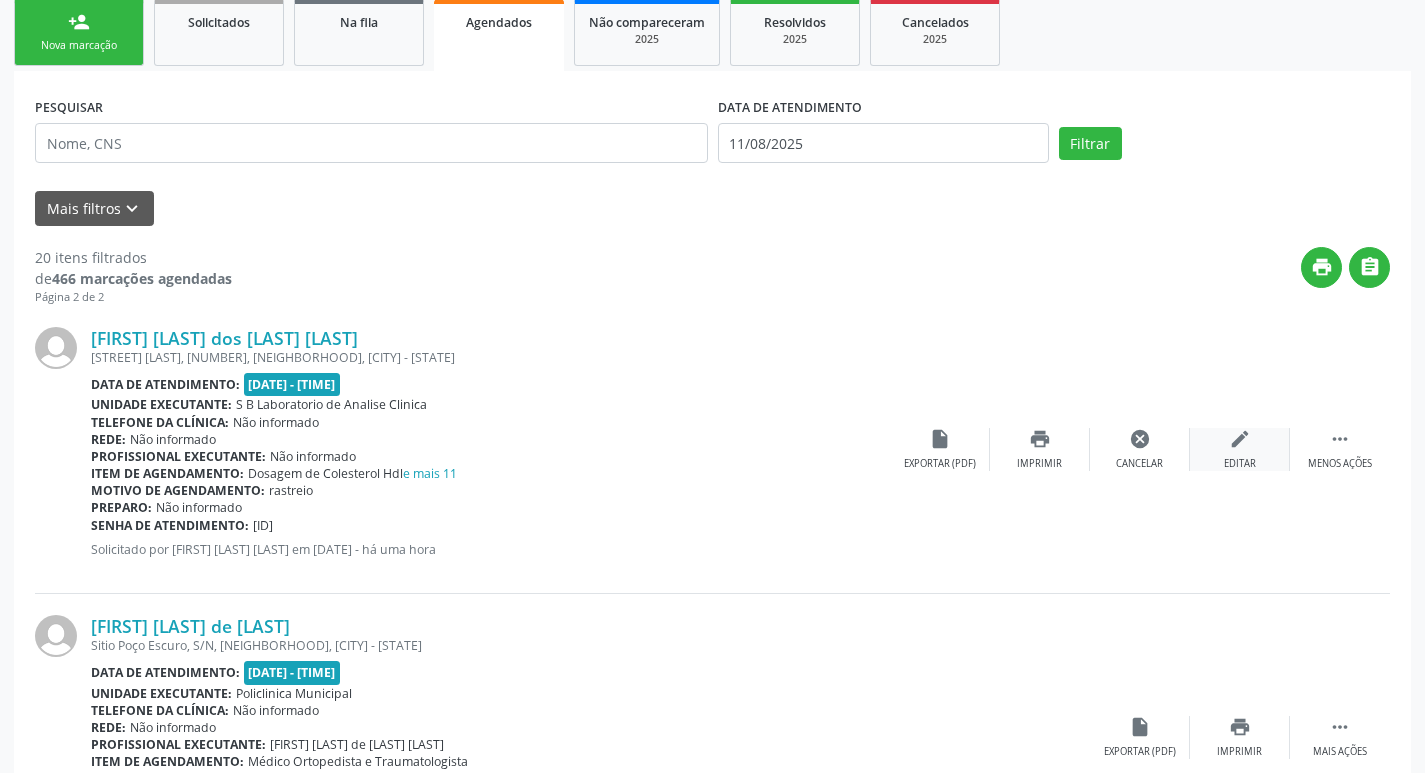 click on "edit" at bounding box center (1240, 439) 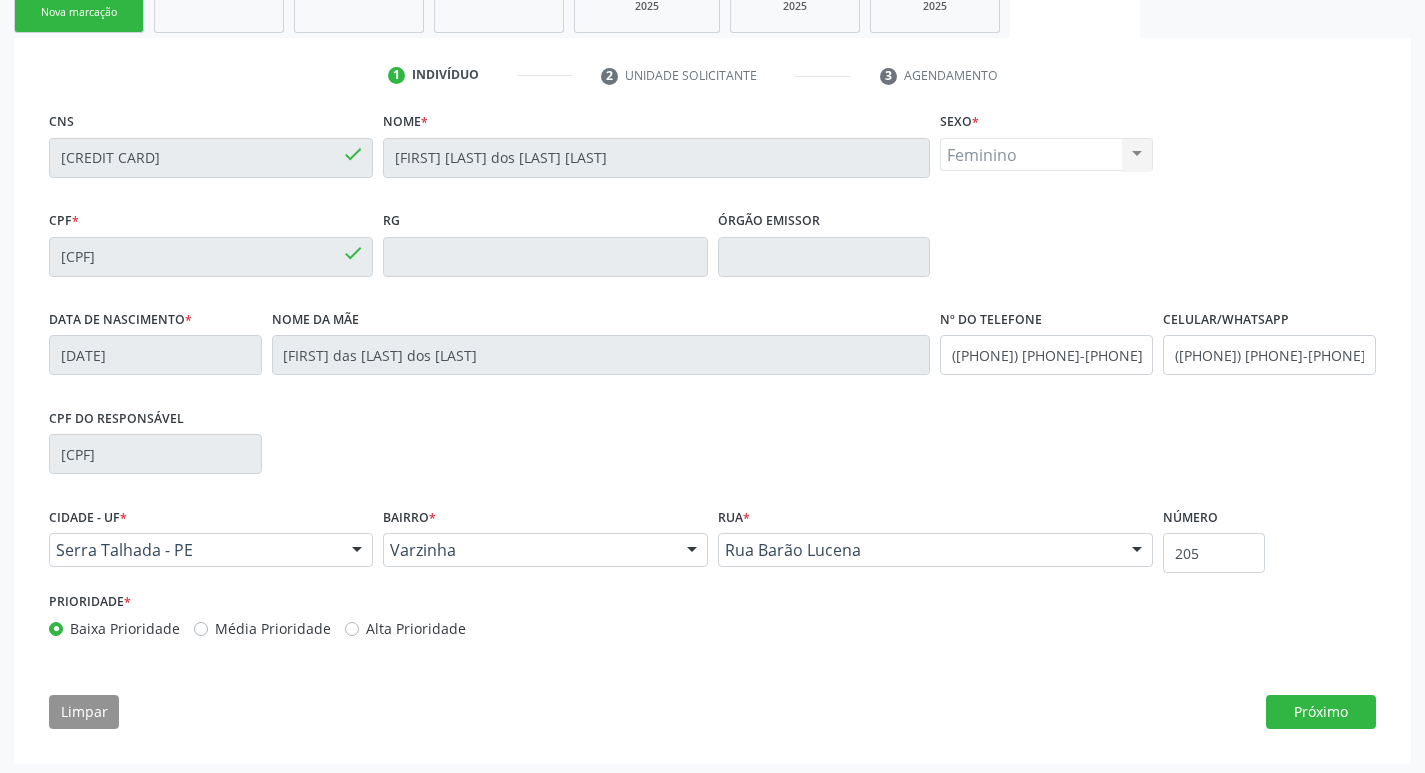 scroll, scrollTop: 338, scrollLeft: 0, axis: vertical 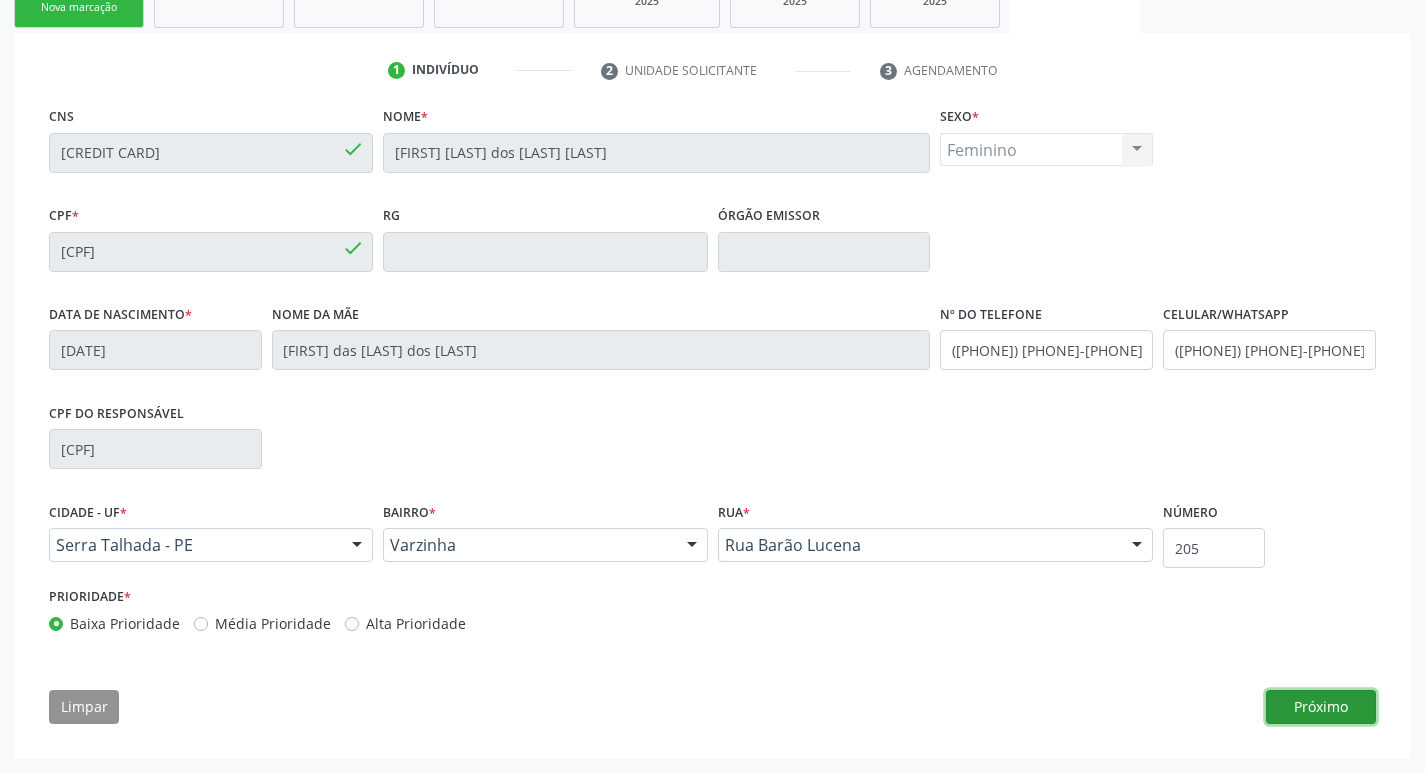 click on "Próximo" at bounding box center (1321, 707) 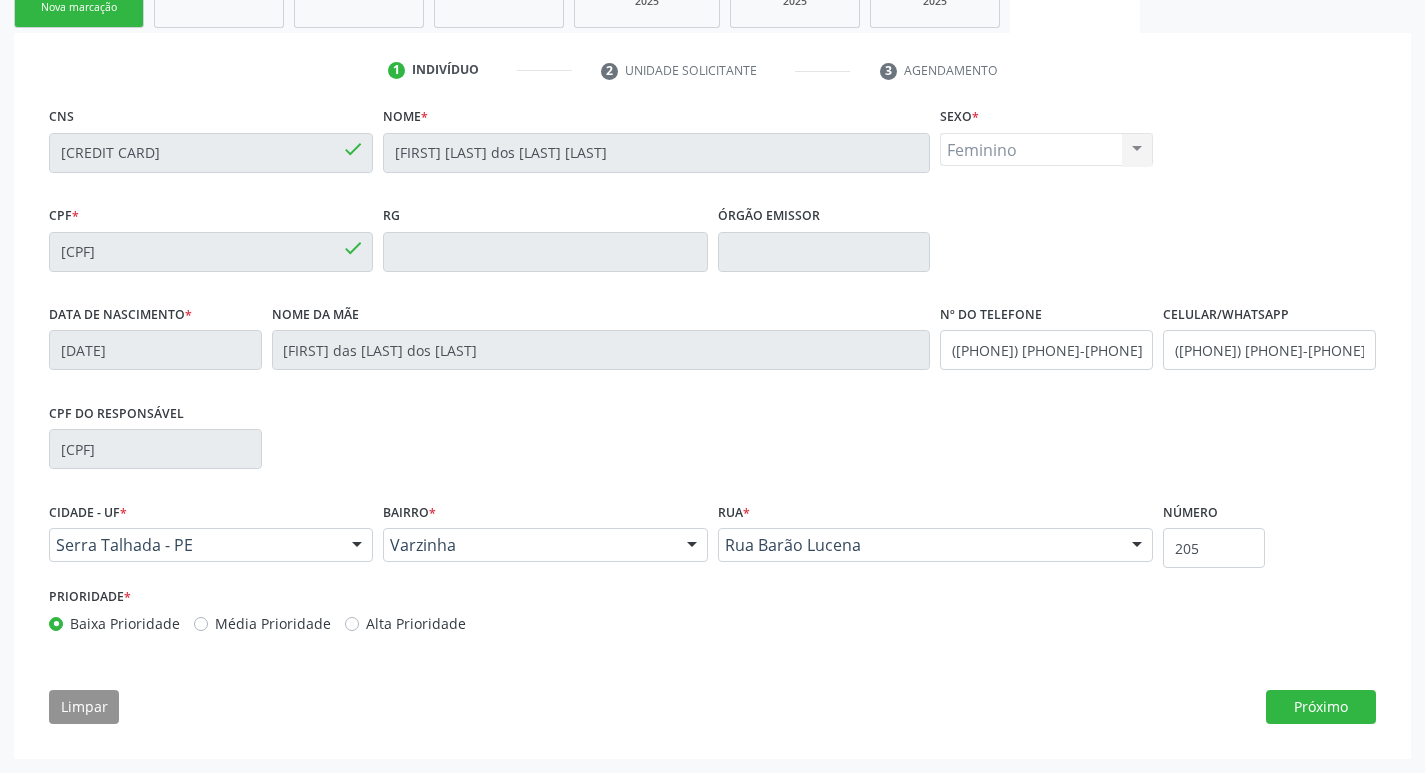 scroll, scrollTop: 159, scrollLeft: 0, axis: vertical 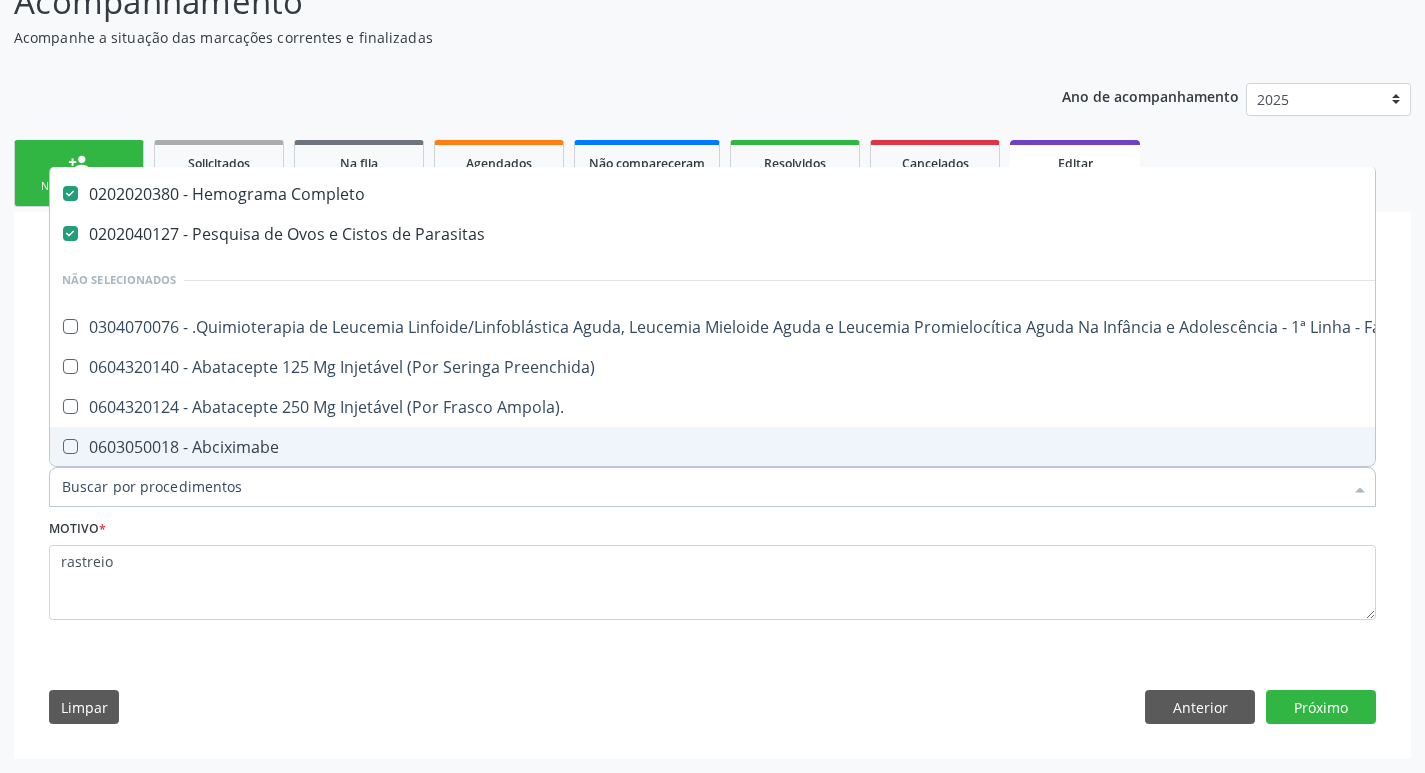 click on "Item de agendamento
*" at bounding box center [702, 487] 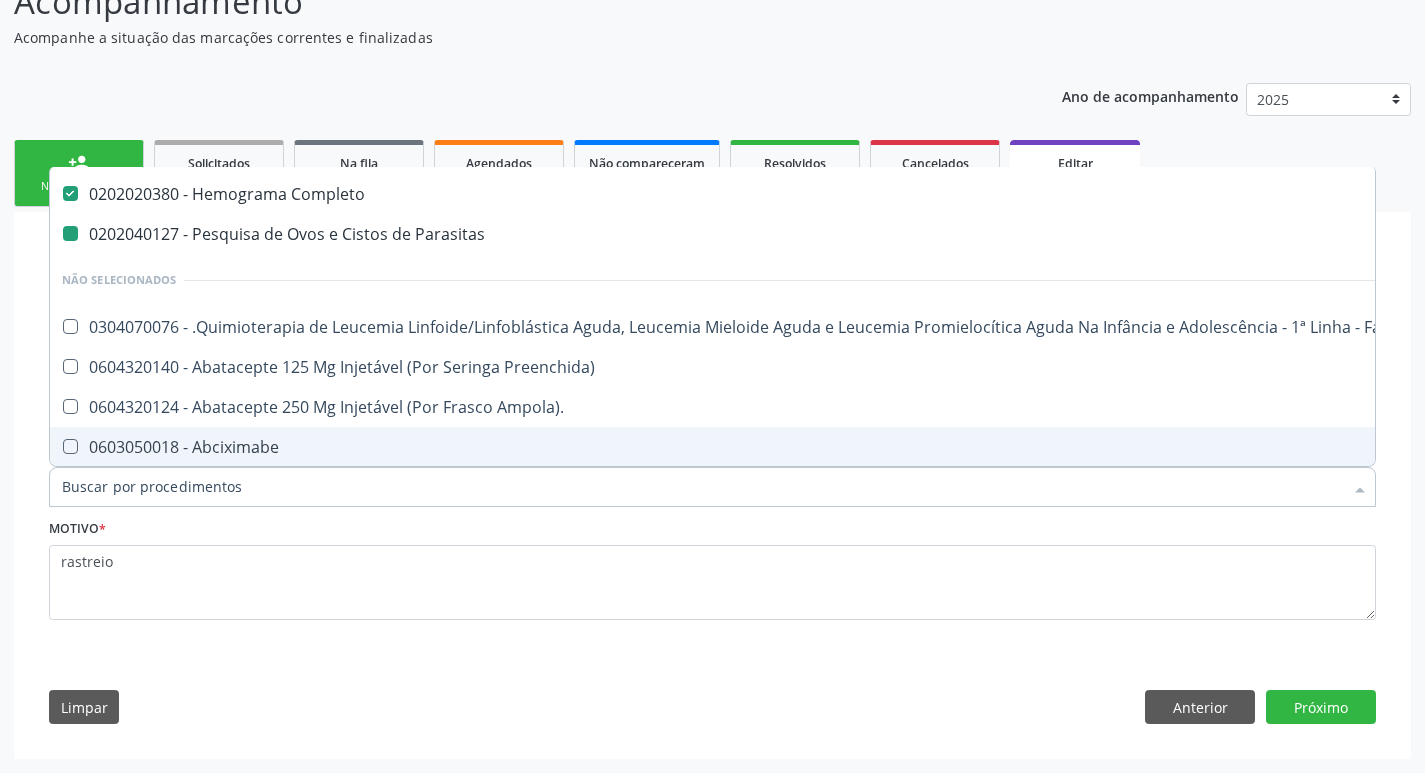type on "g" 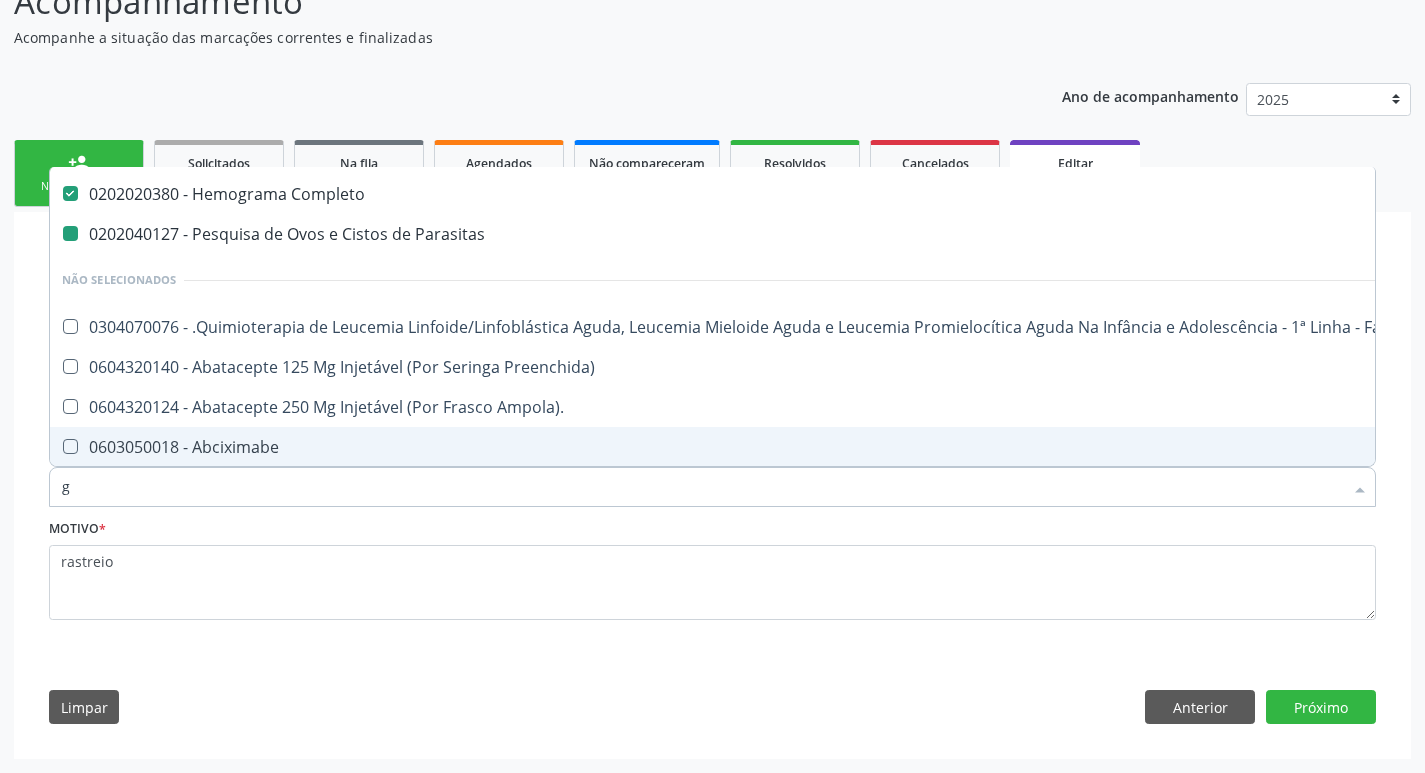 checkbox on "false" 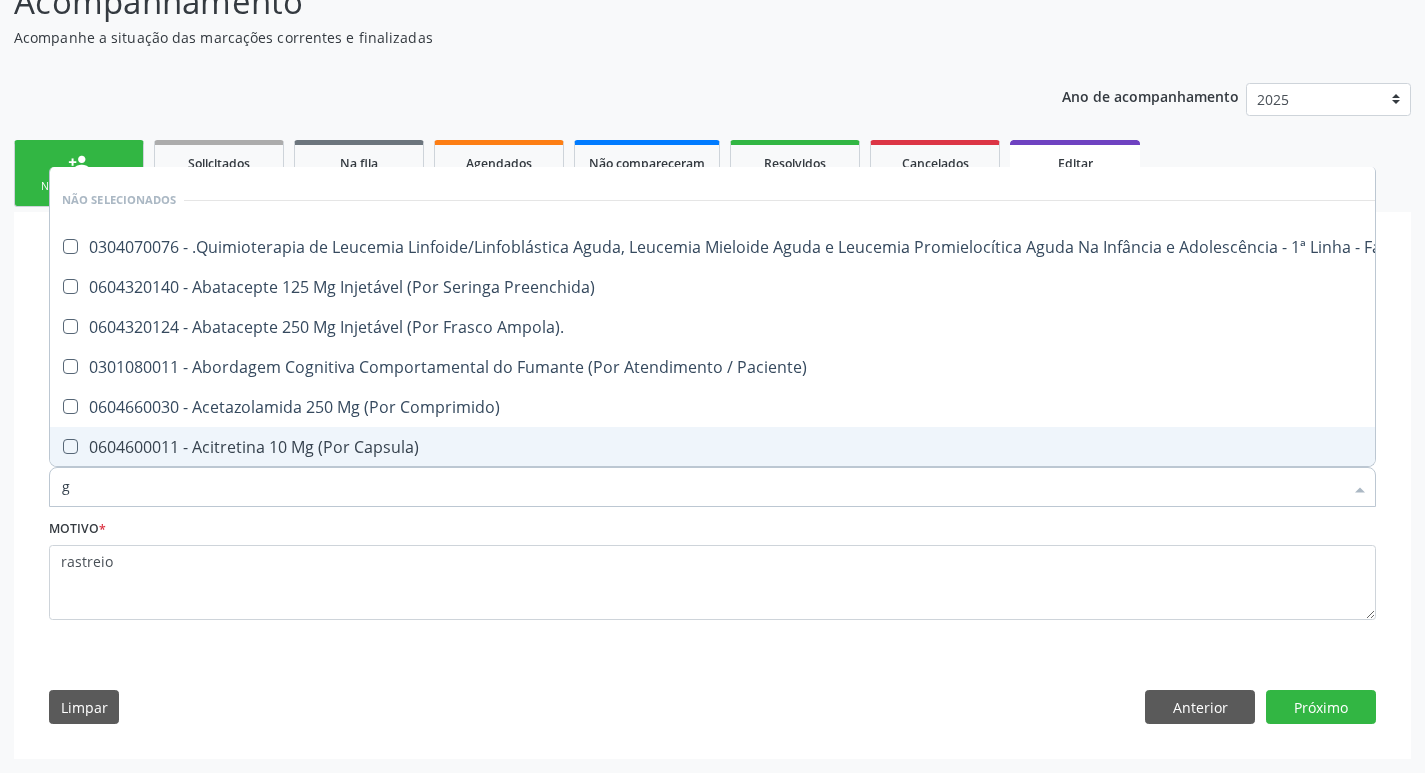 type on "gl" 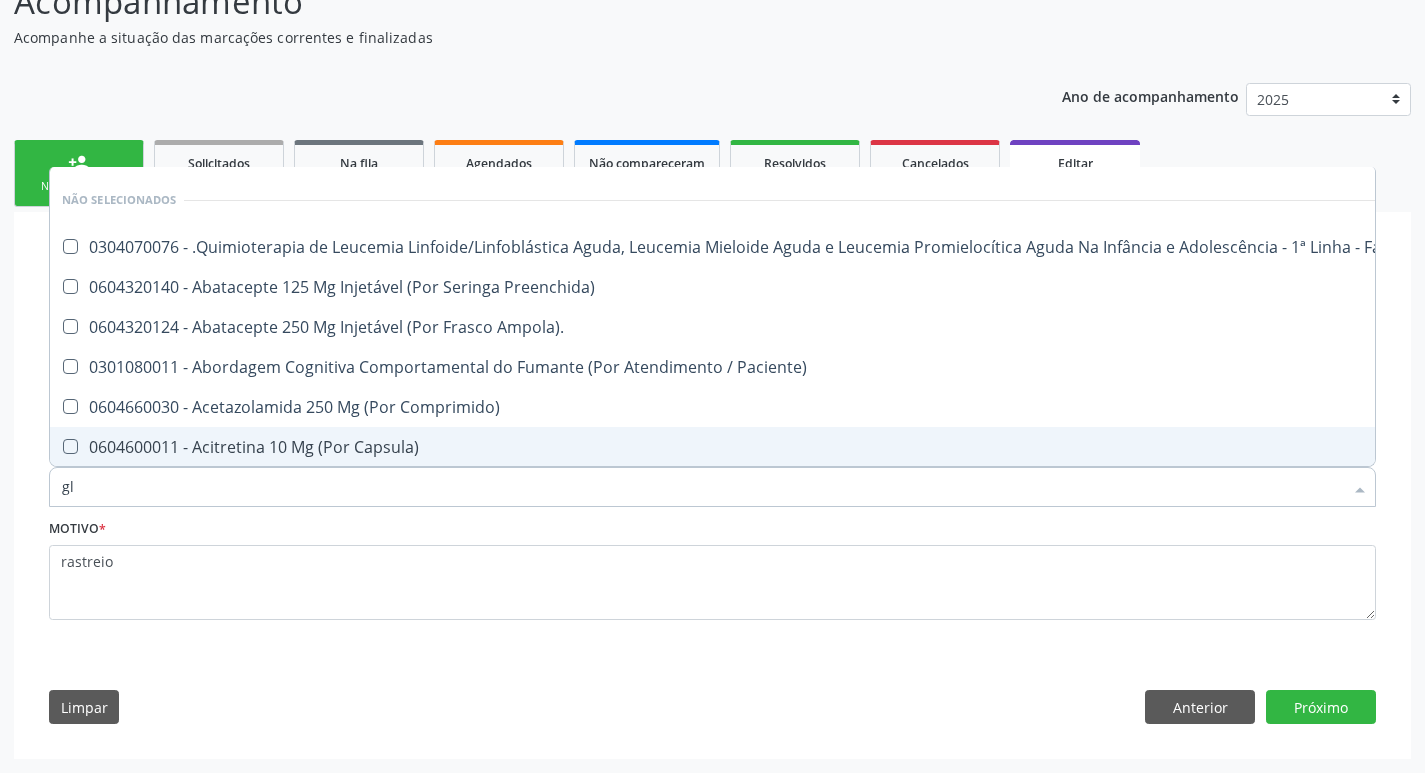 checkbox on "false" 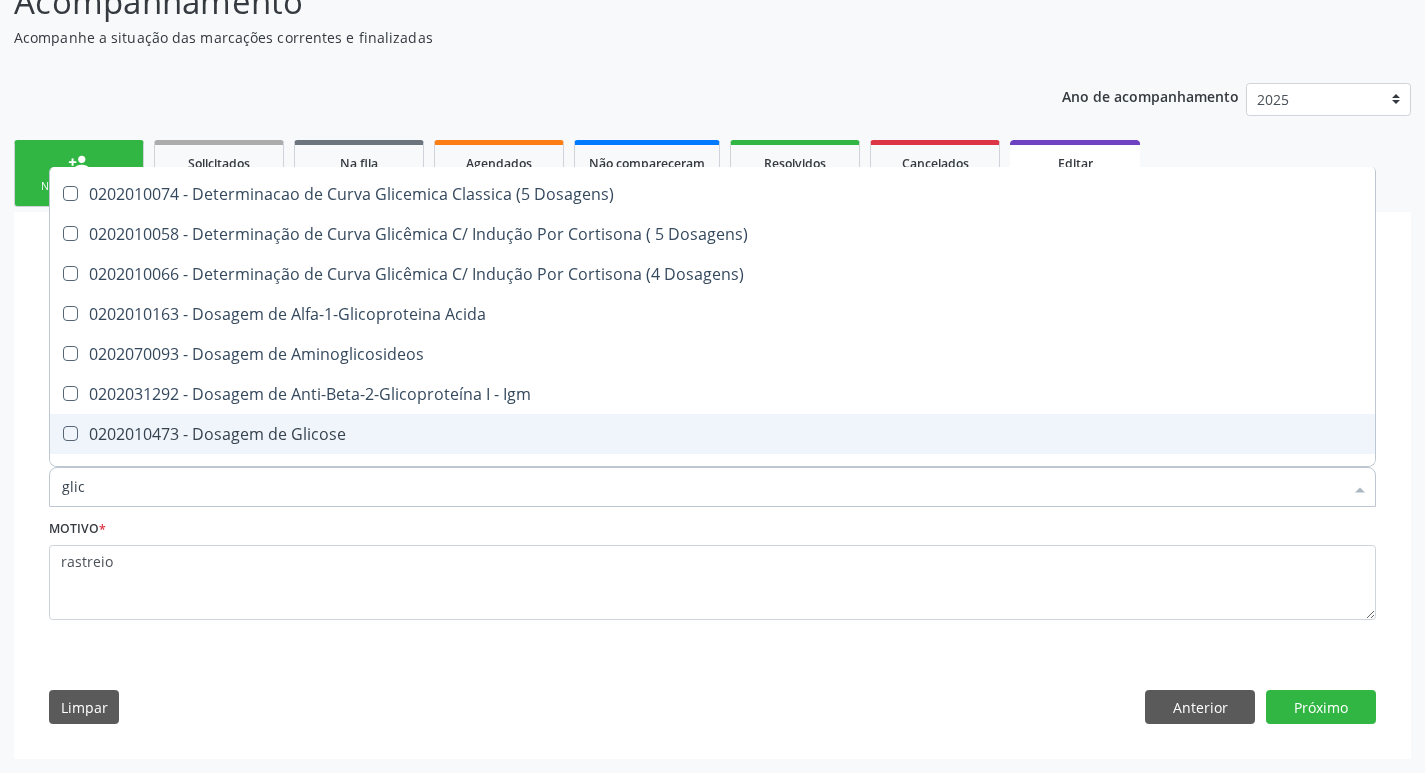 type on "glico" 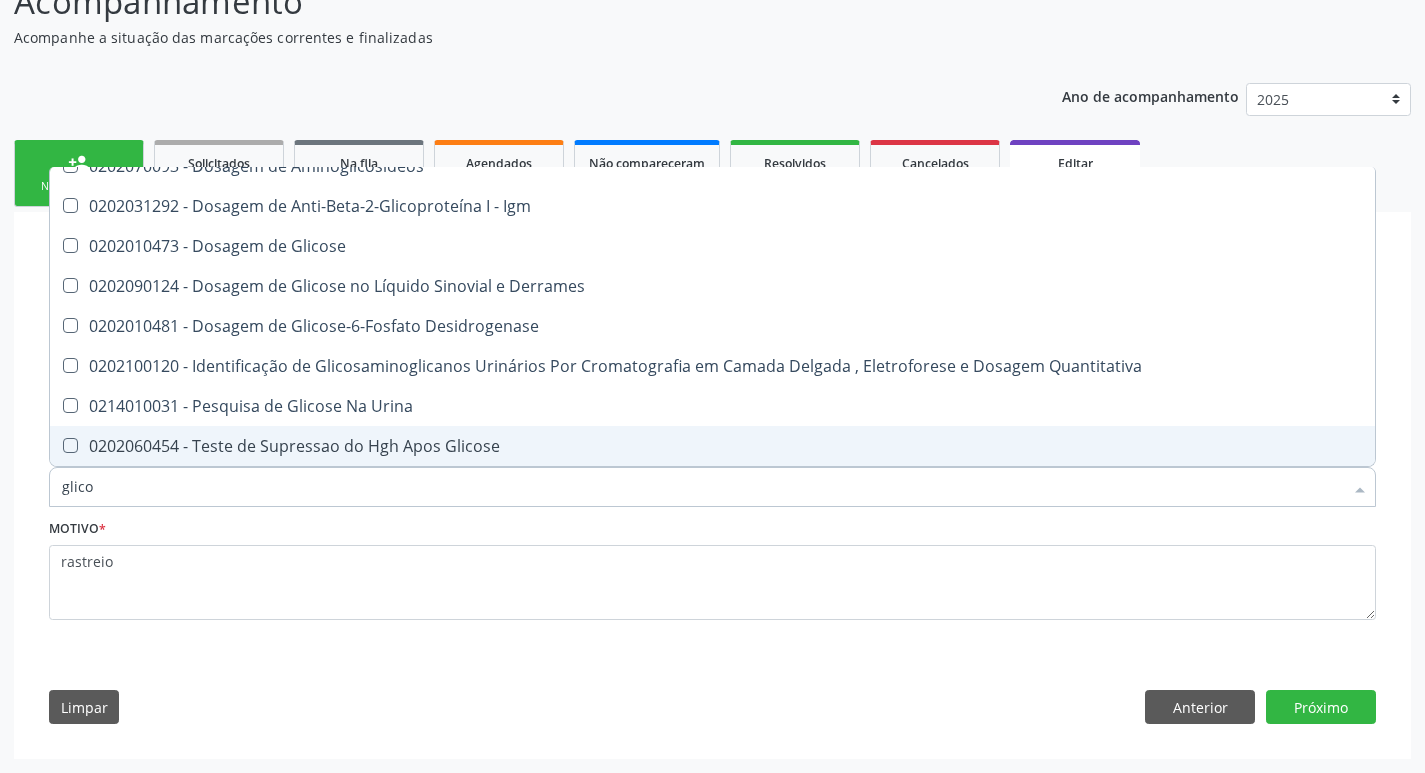 scroll, scrollTop: 287, scrollLeft: 0, axis: vertical 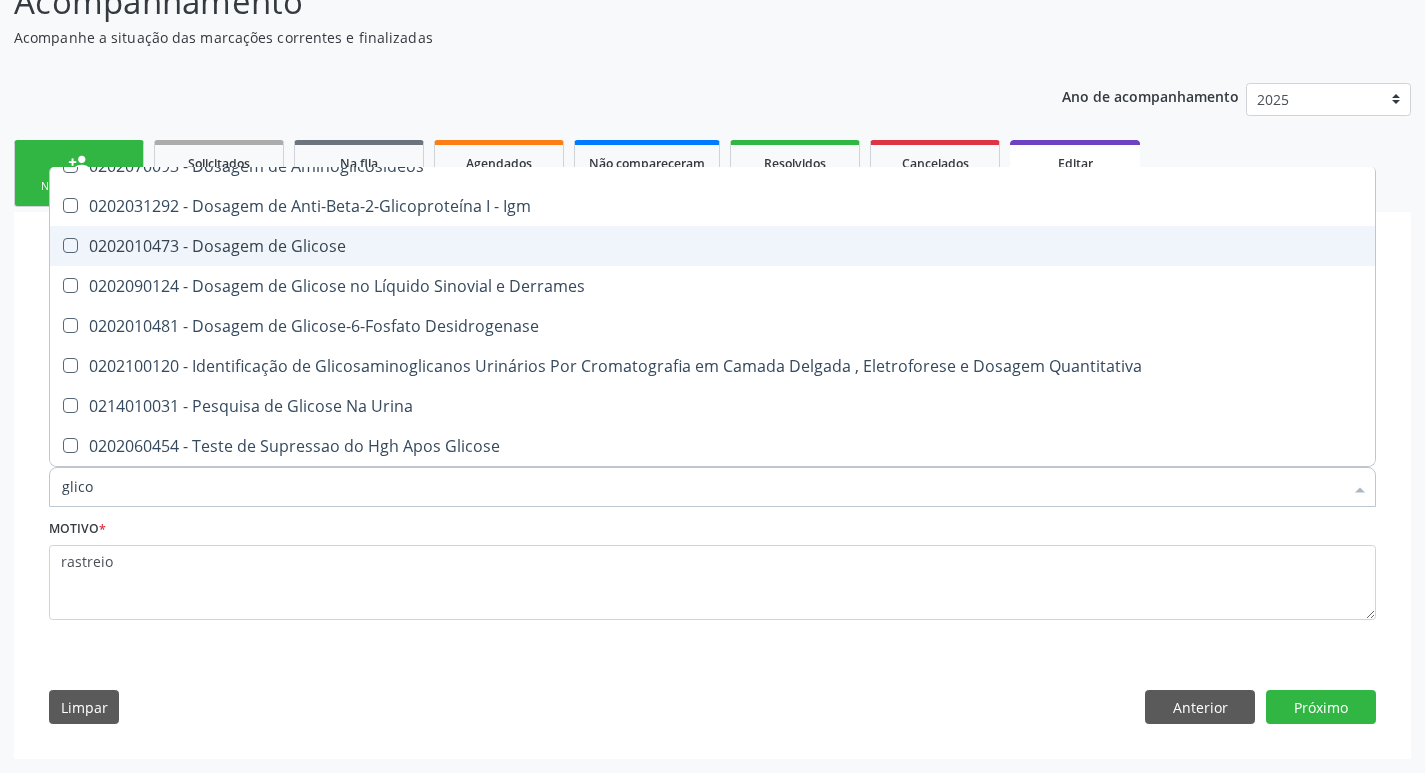 click on "0202010473 - Dosagem de Glicose" at bounding box center (712, 246) 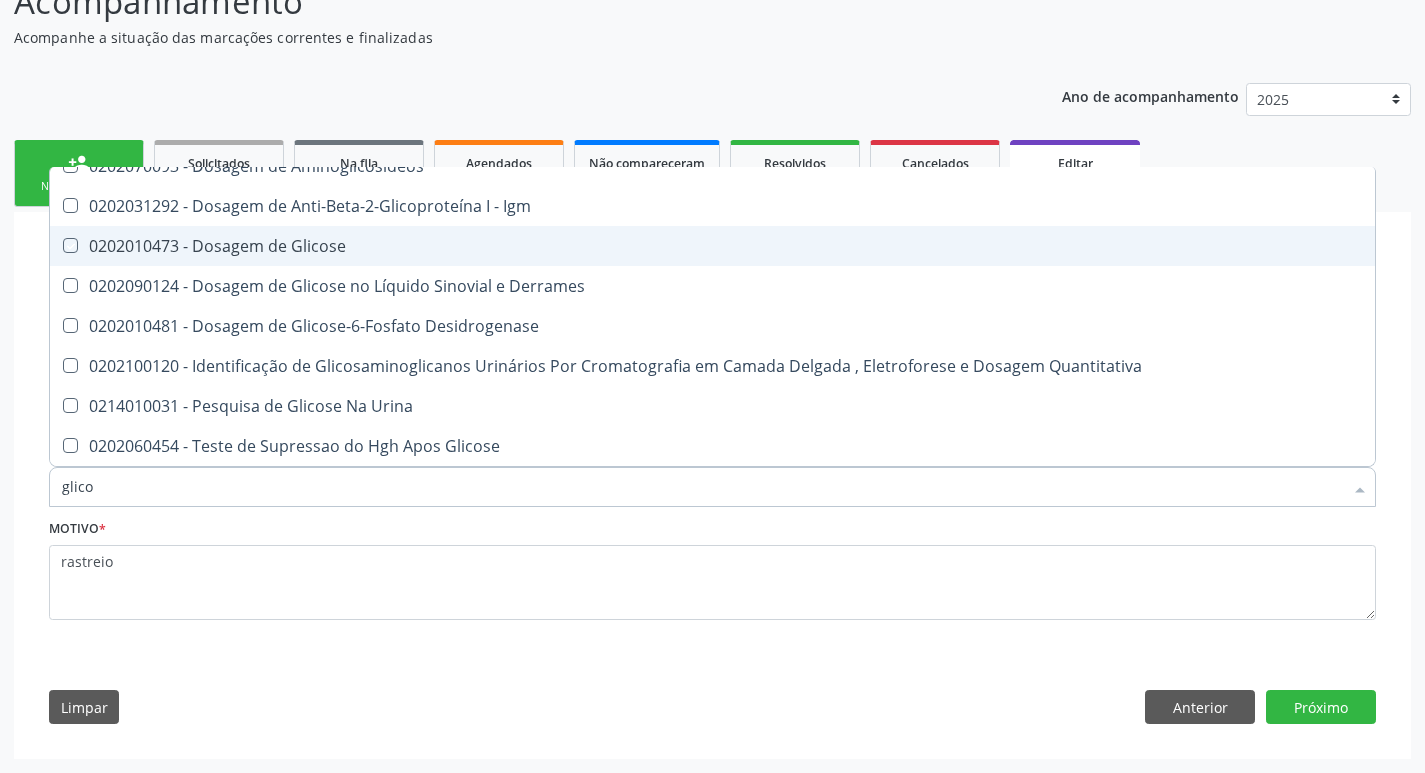 checkbox on "true" 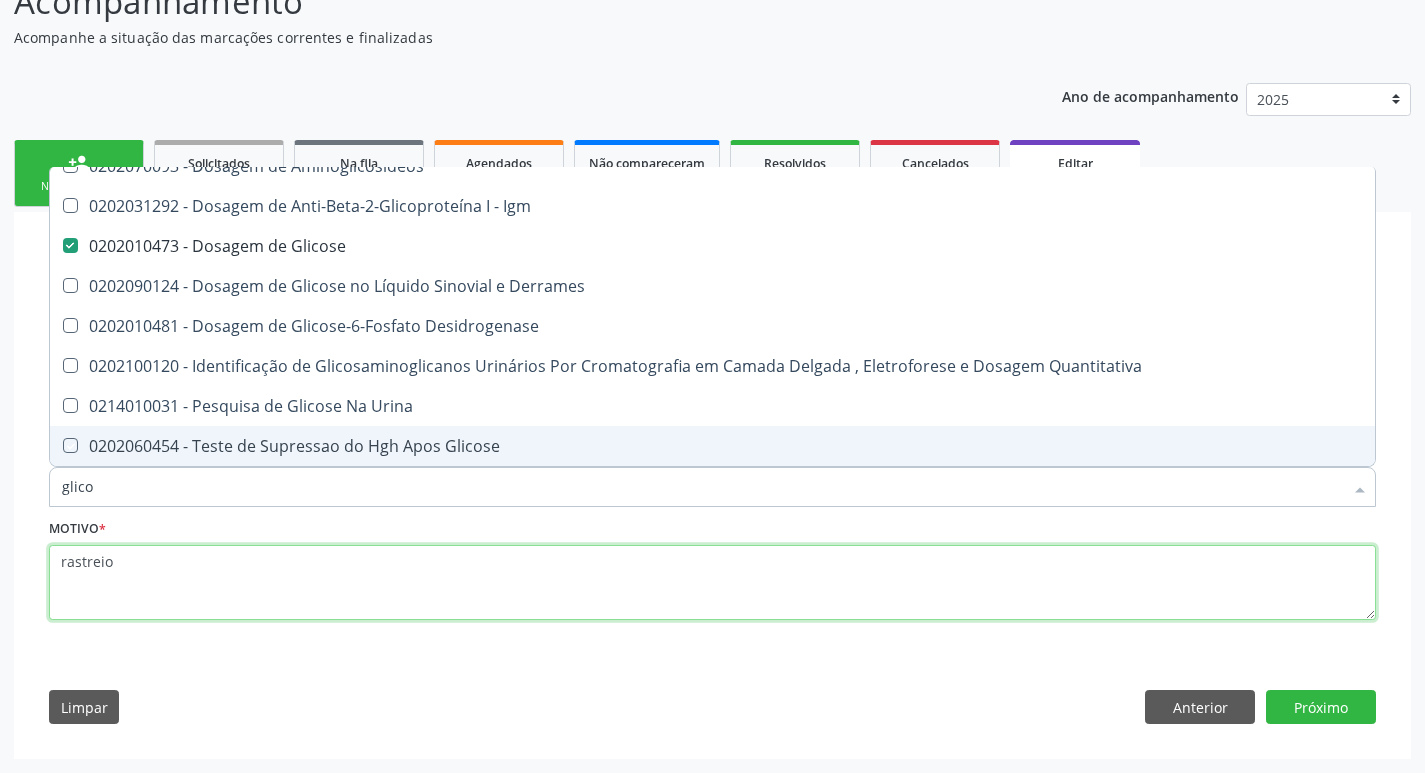 drag, startPoint x: 115, startPoint y: 568, endPoint x: 140, endPoint y: 562, distance: 25.70992 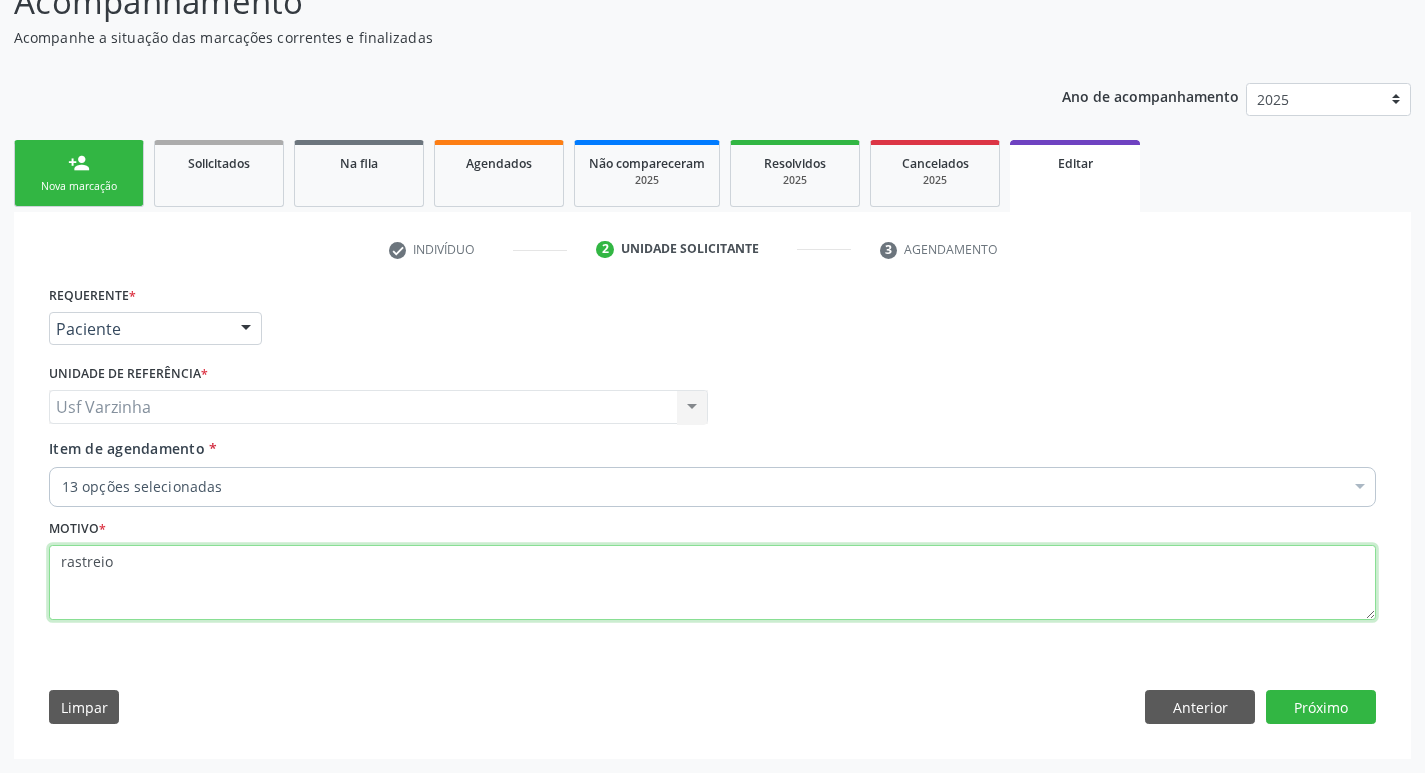 scroll, scrollTop: 0, scrollLeft: 0, axis: both 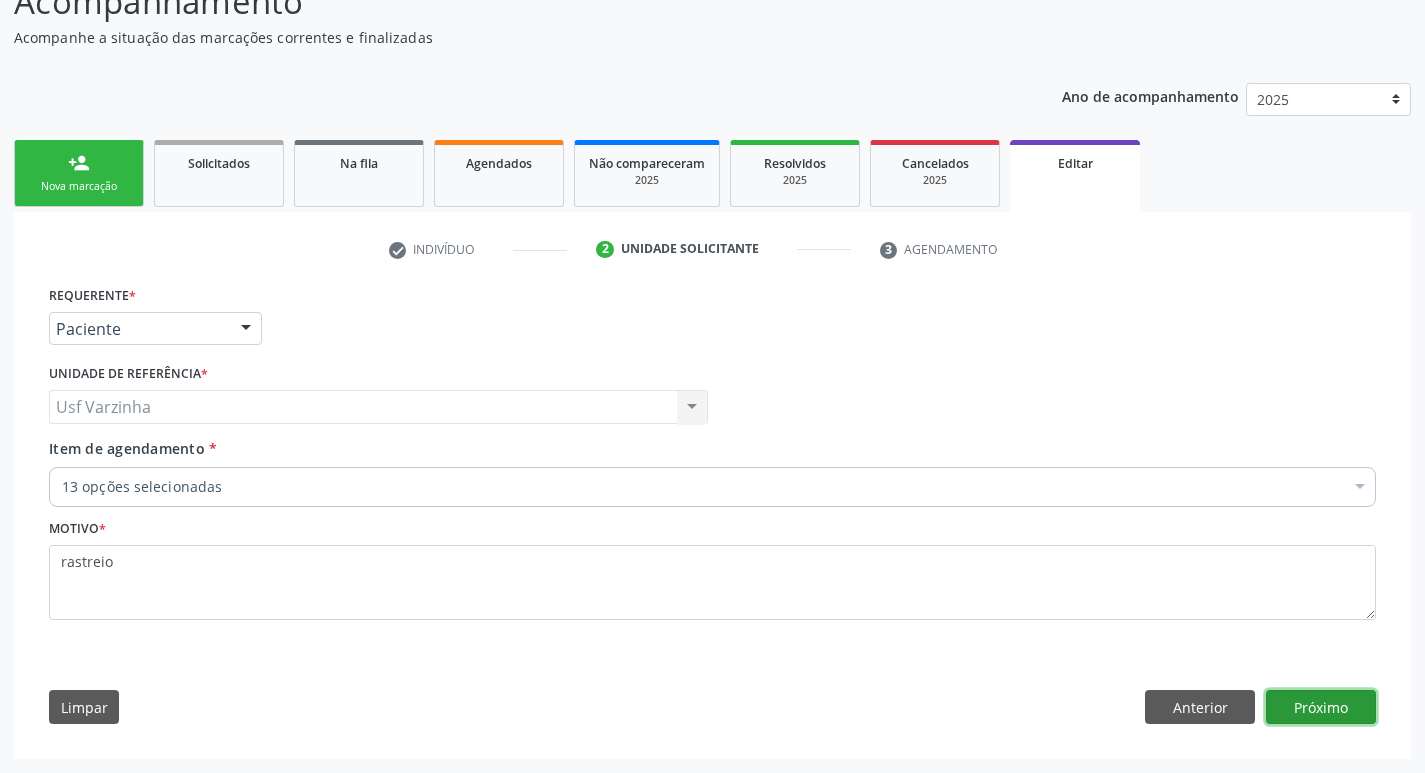 click on "Próximo" at bounding box center [1321, 707] 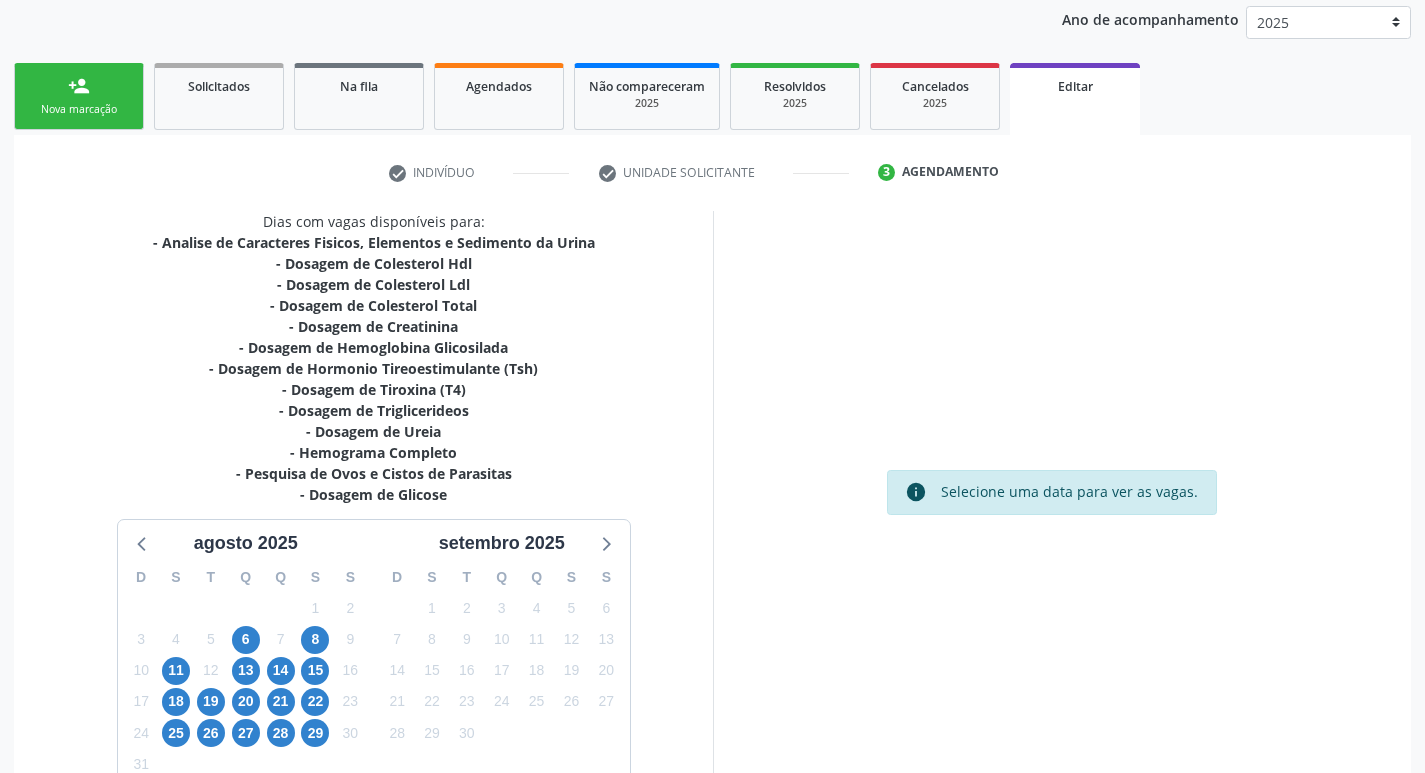 scroll, scrollTop: 375, scrollLeft: 0, axis: vertical 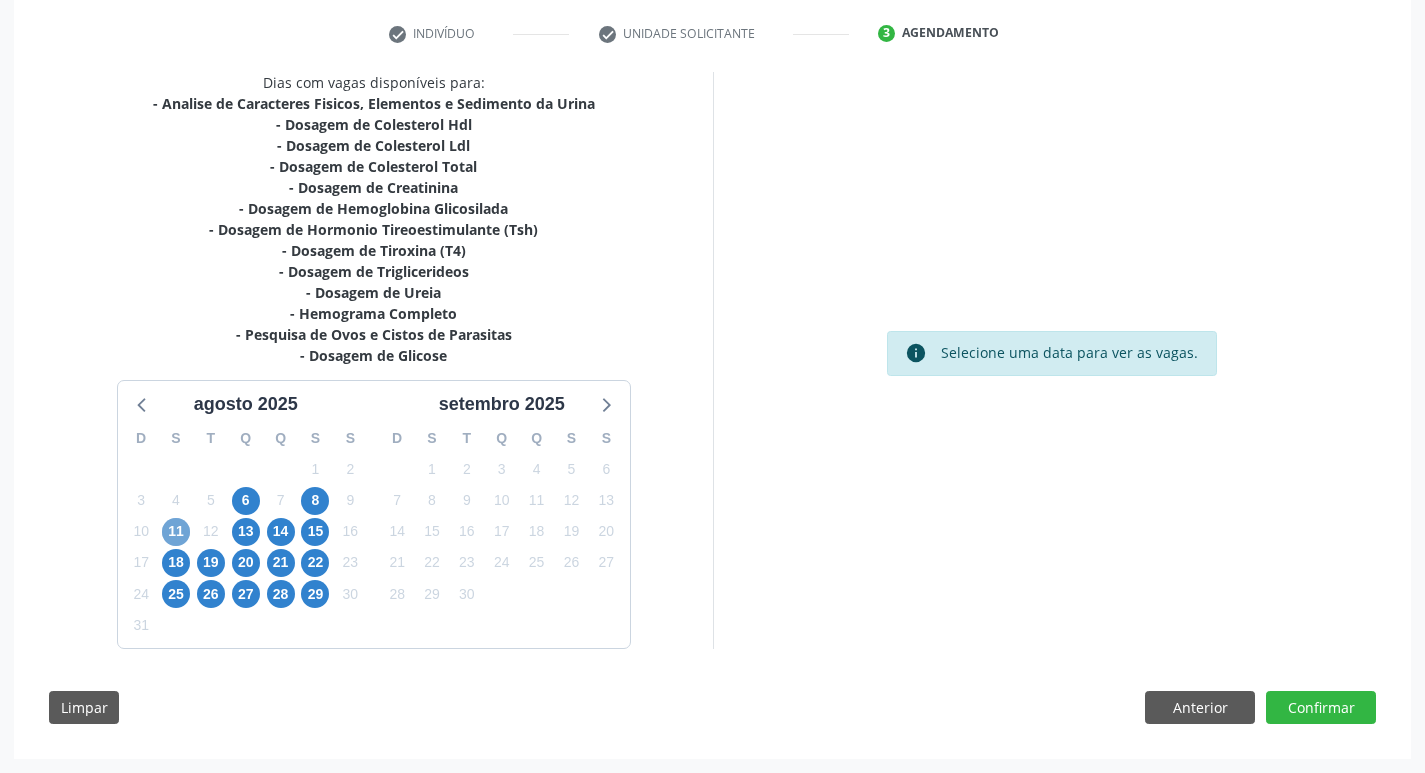 click on "11" at bounding box center [176, 532] 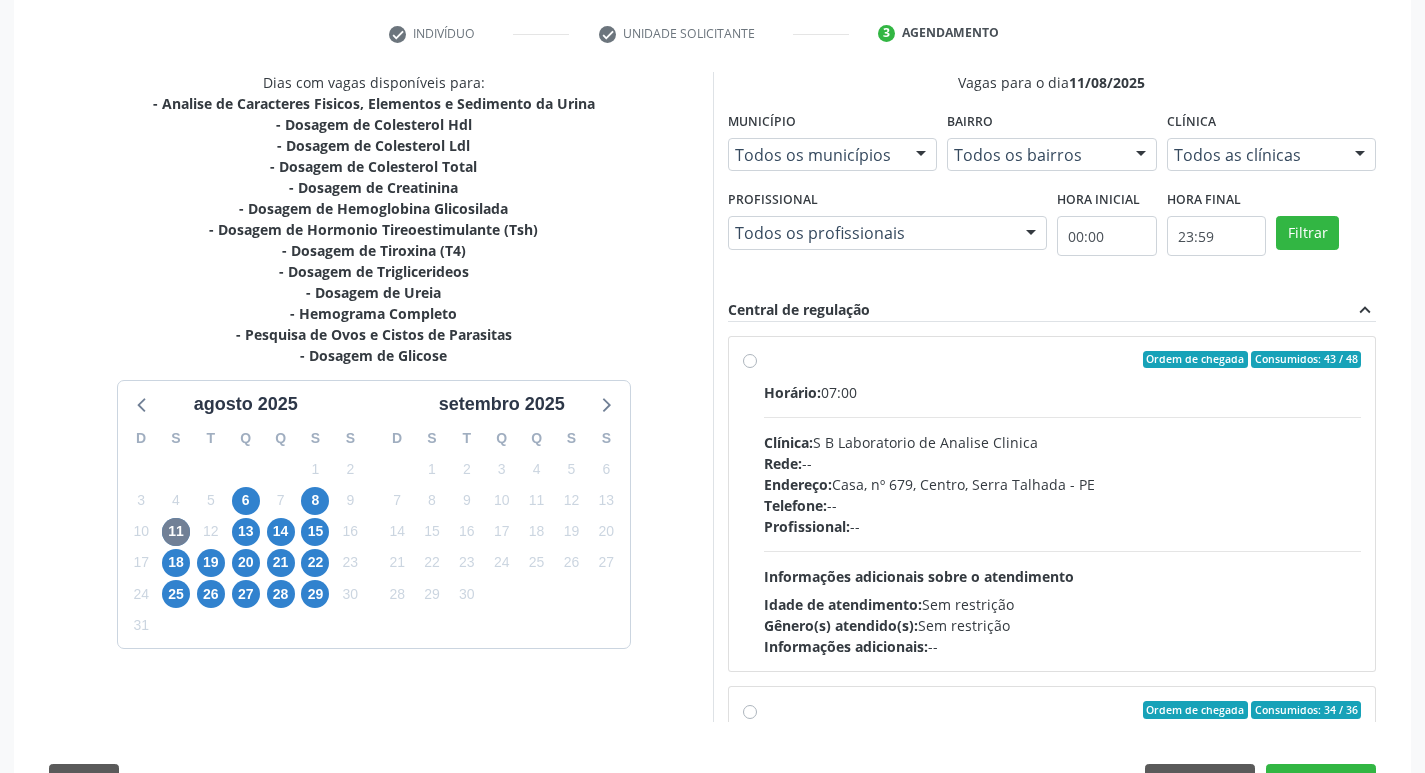 click on "Ordem de chegada
Consumidos: 43 / 48
Horário:   07:00
Clínica:  S B Laboratorio de Analise Clinica
Rede:
--
Endereço:   Casa, nº 679, Centro, [CITY] - [STATE]
Telefone:   --
Profissional:
--
Informações adicionais sobre o atendimento
Idade de atendimento:
Sem restrição
Gênero(s) atendido(s):
Sem restrição
Informações adicionais:
--" at bounding box center (1063, 504) 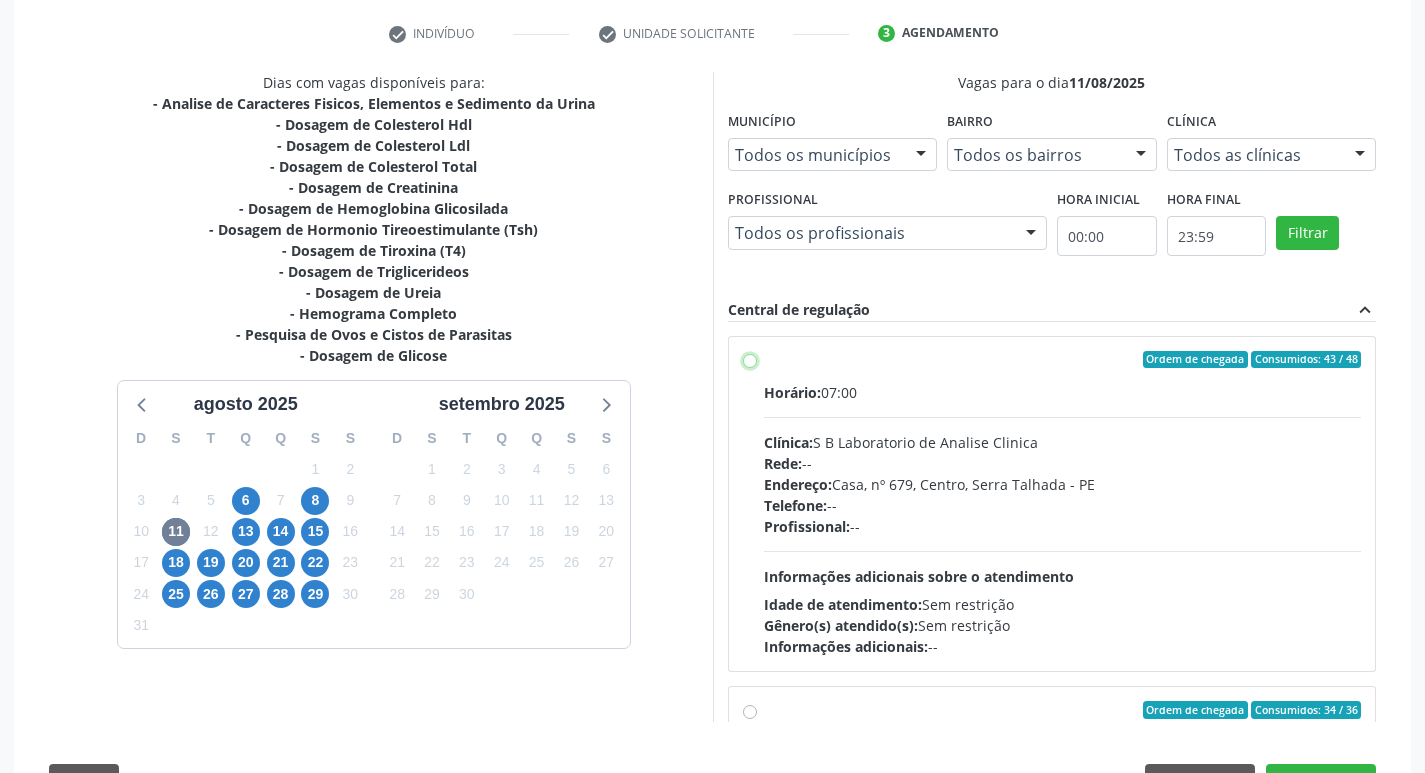 click on "Ordem de chegada
Consumidos: 43 / 48
Horário:   07:00
Clínica:  S B Laboratorio de Analise Clinica
Rede:
--
Endereço:   Casa, nº 679, Centro, [CITY] - [STATE]
Telefone:   --
Profissional:
--
Informações adicionais sobre o atendimento
Idade de atendimento:
Sem restrição
Gênero(s) atendido(s):
Sem restrição
Informações adicionais:
--" at bounding box center (750, 360) 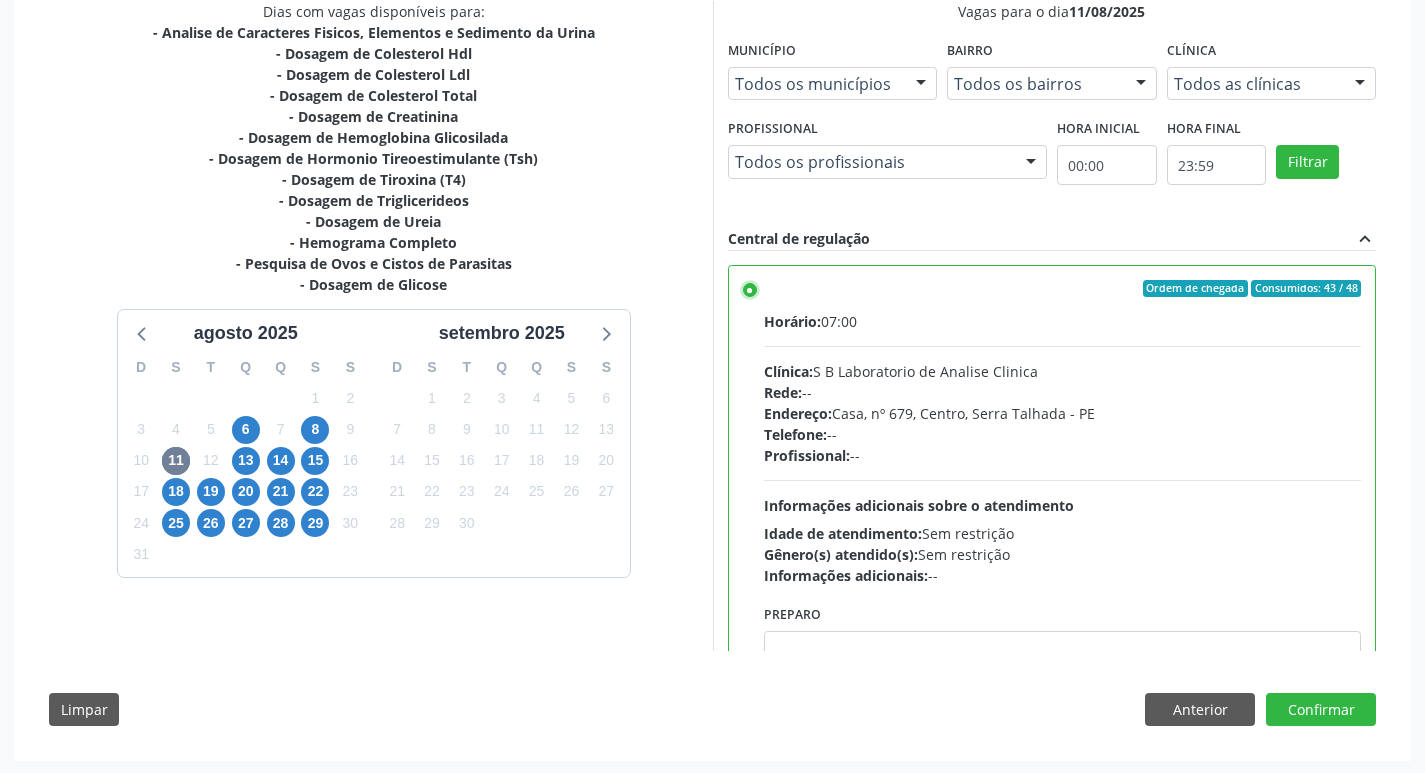 scroll, scrollTop: 448, scrollLeft: 0, axis: vertical 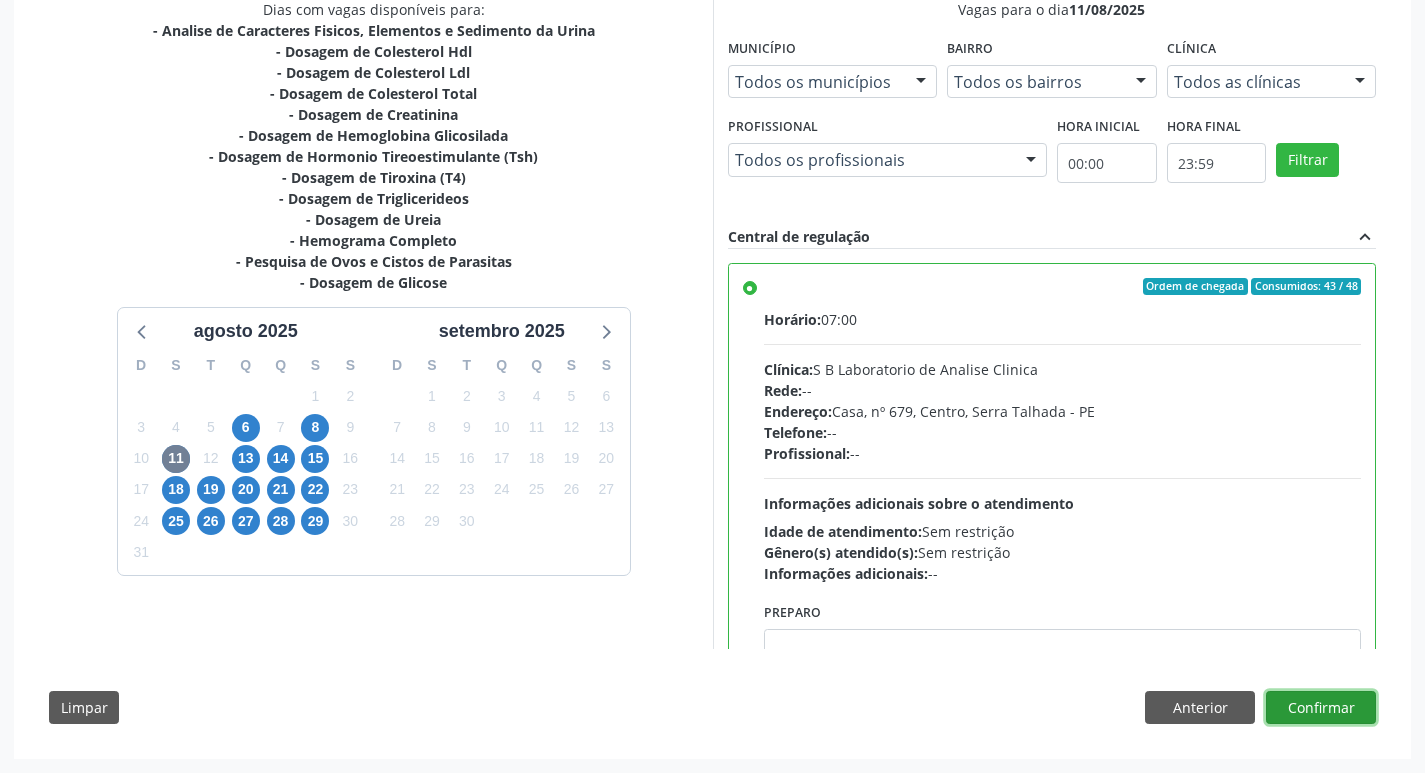 click on "Confirmar" at bounding box center (1321, 708) 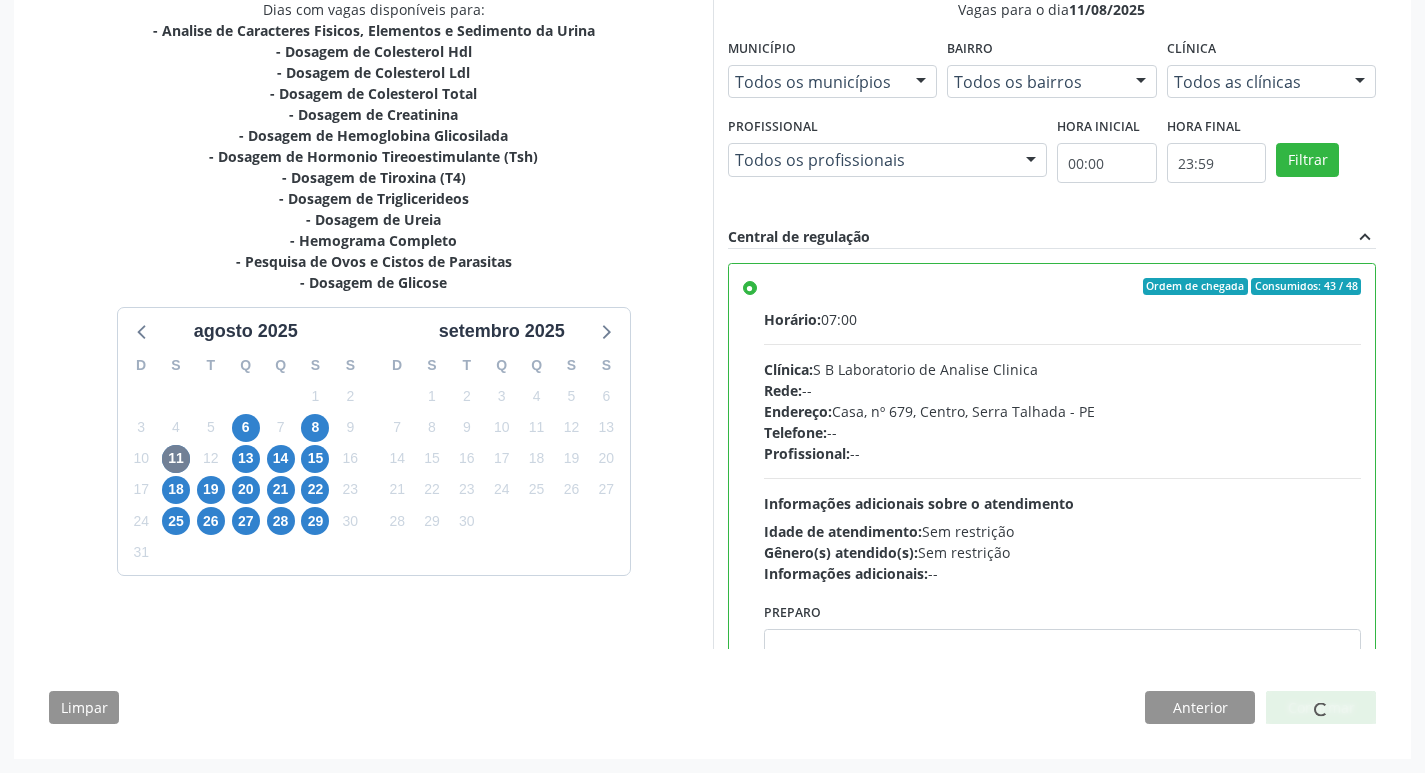 select on "7" 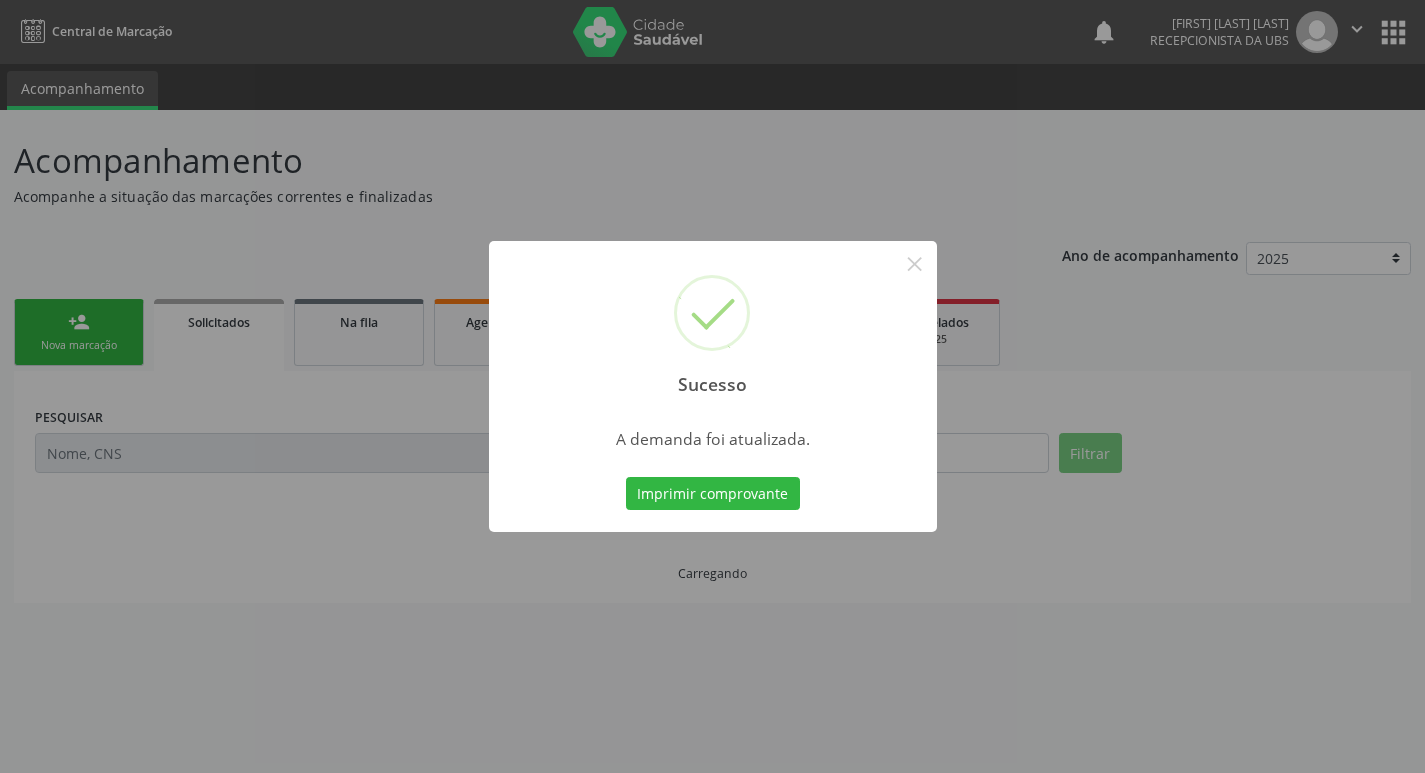 scroll, scrollTop: 0, scrollLeft: 0, axis: both 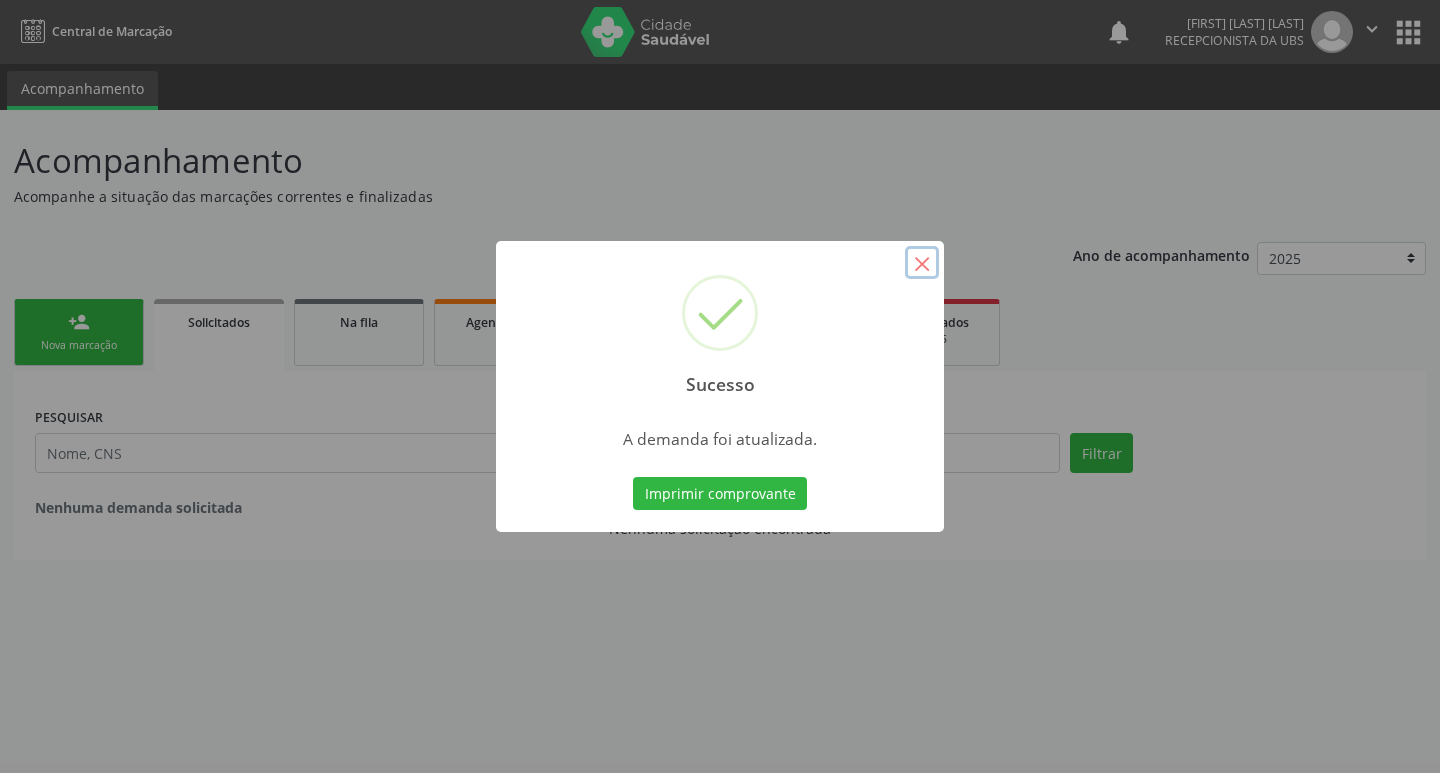 click on "×" at bounding box center (922, 263) 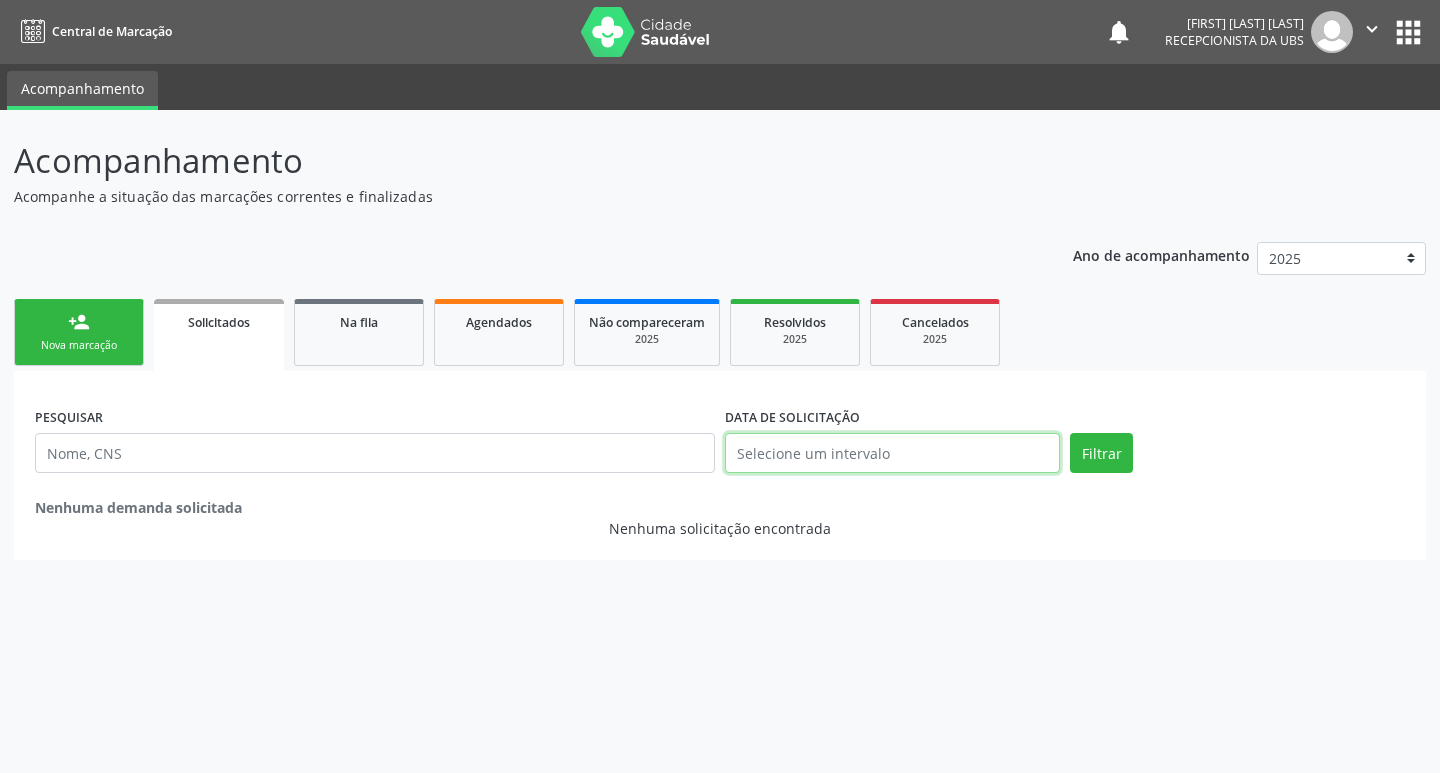 click at bounding box center [892, 453] 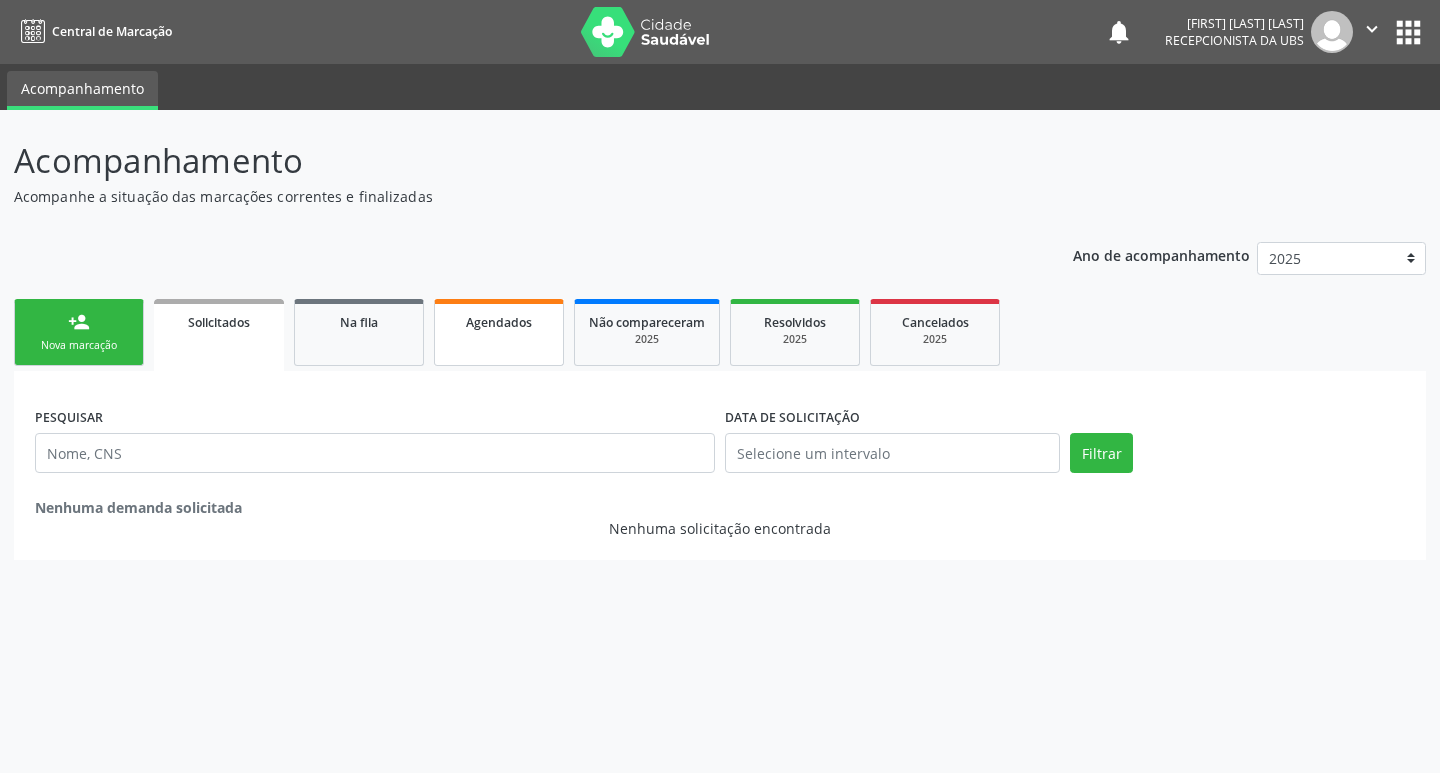 click on "Agendados" at bounding box center [499, 332] 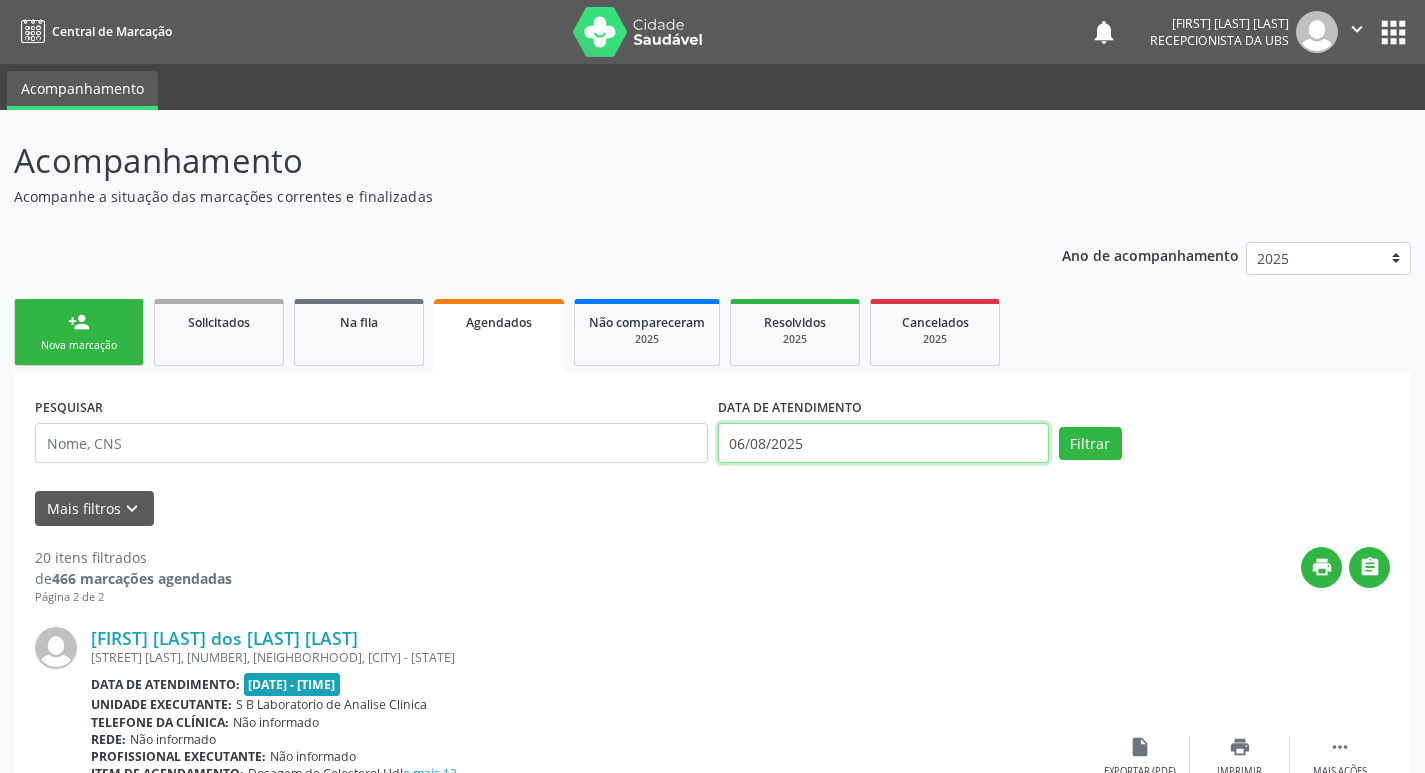 click on "06/08/2025" at bounding box center (883, 443) 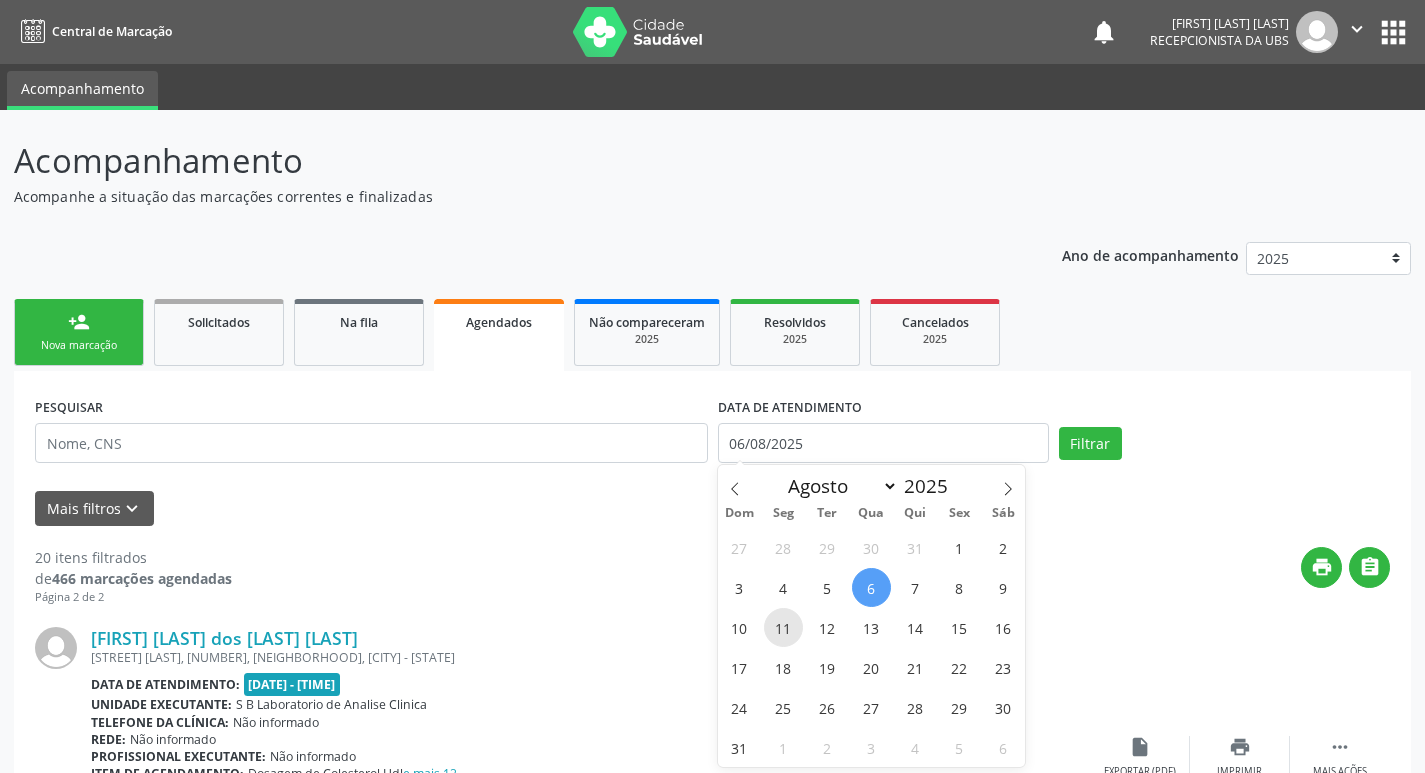 click on "11" at bounding box center (783, 627) 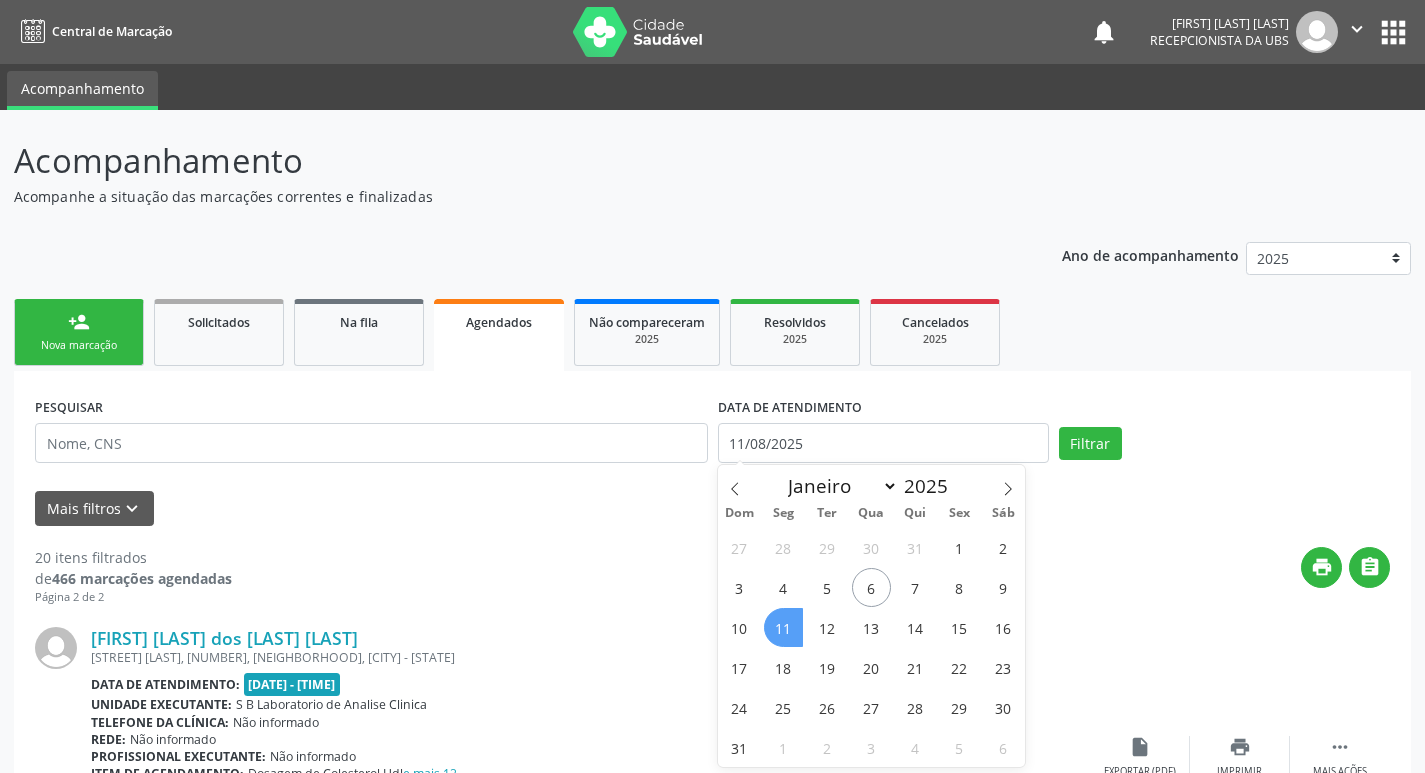 click on "11" at bounding box center (783, 627) 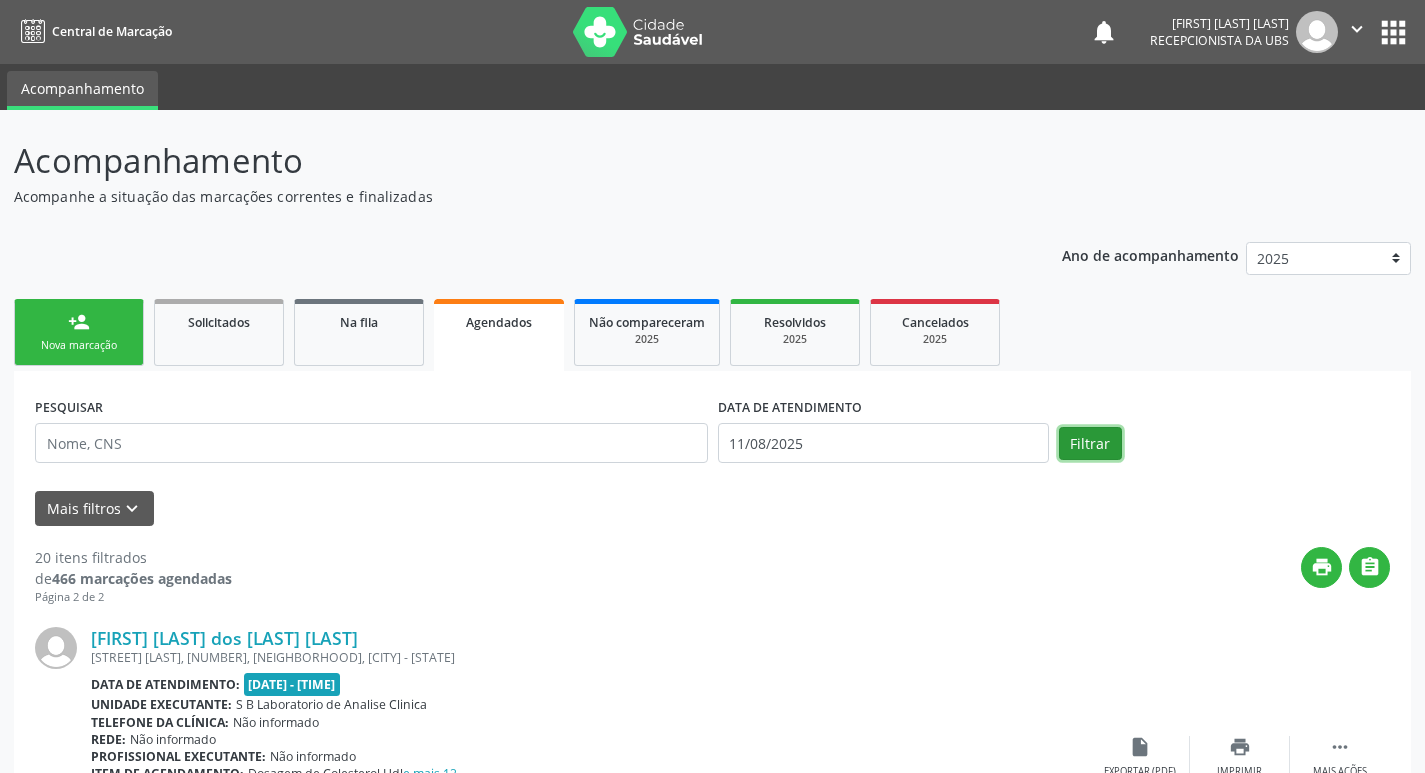 click on "Filtrar" at bounding box center [1090, 444] 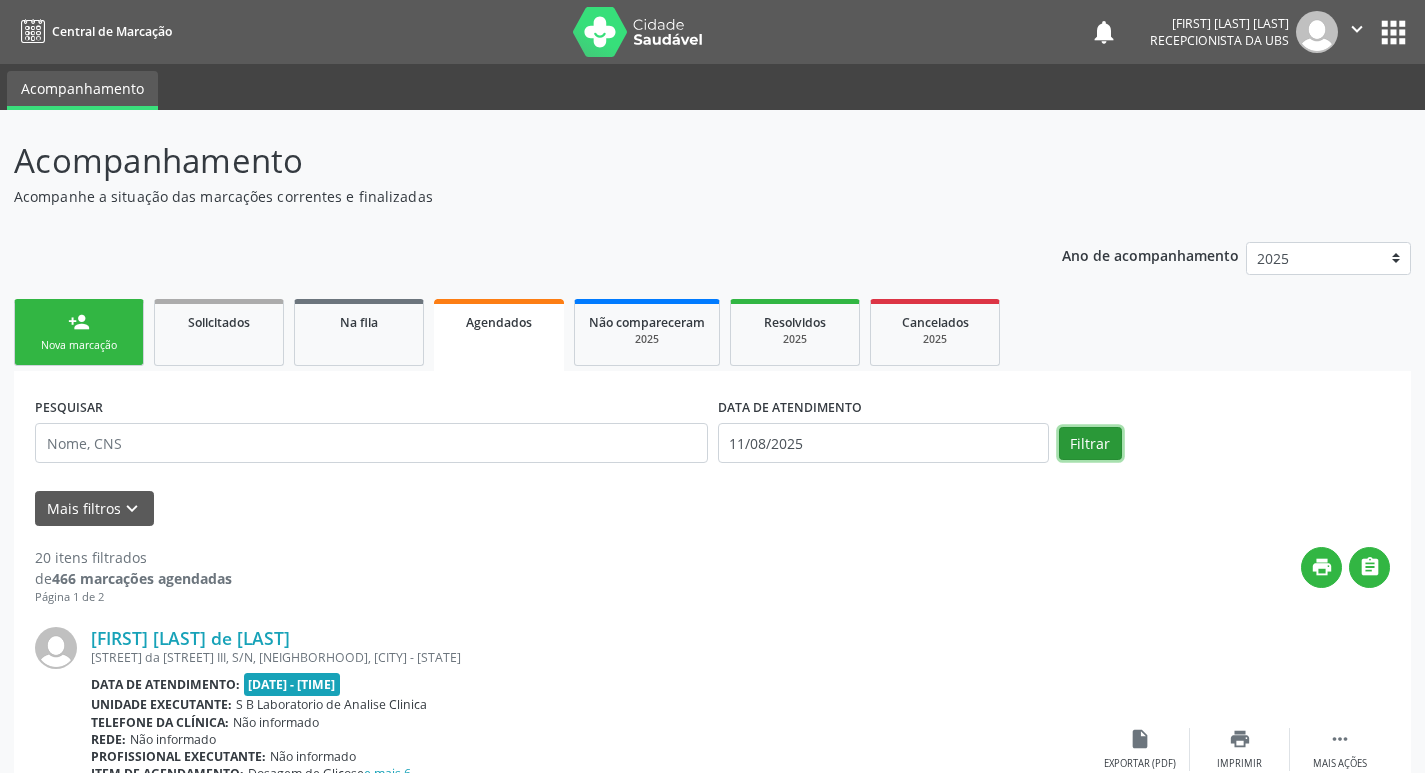 click on "Filtrar" at bounding box center [1090, 444] 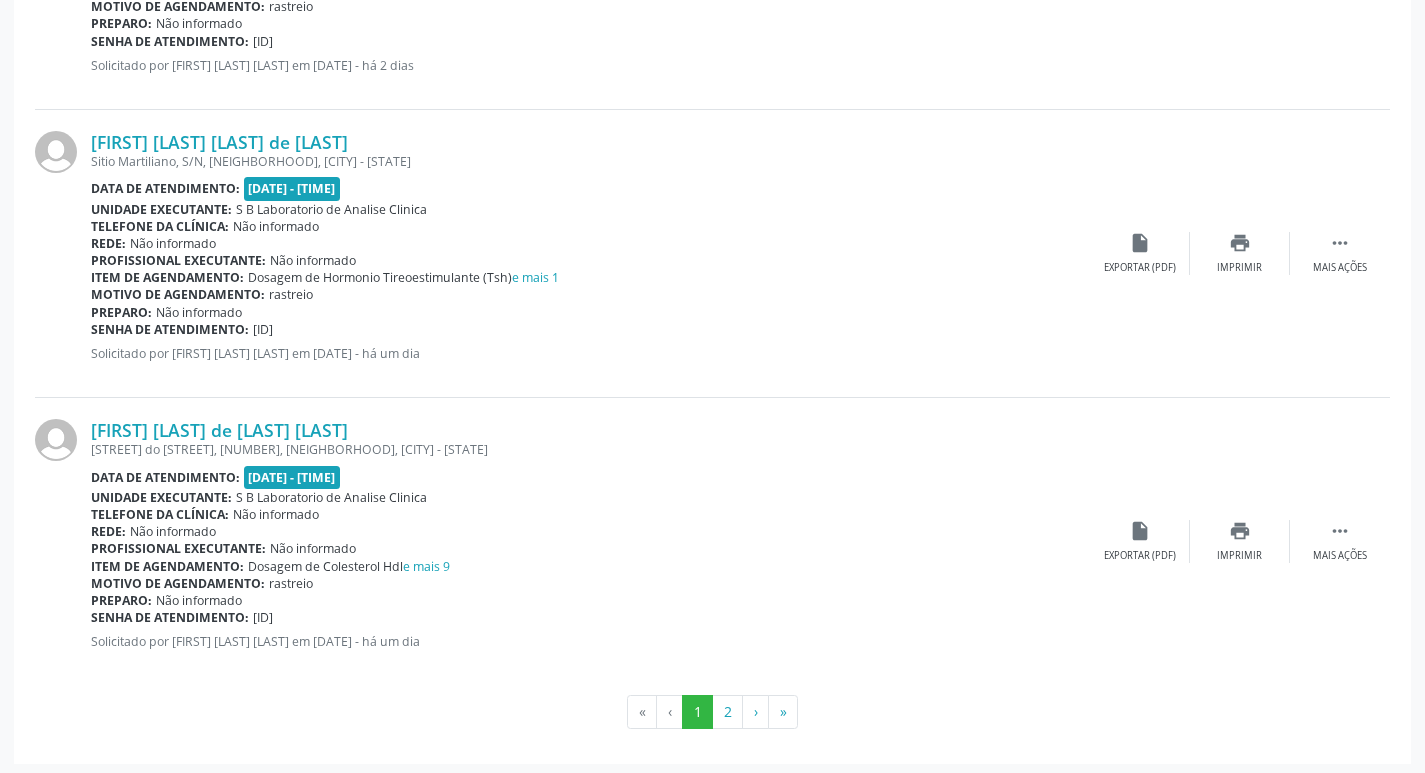 scroll, scrollTop: 4248, scrollLeft: 0, axis: vertical 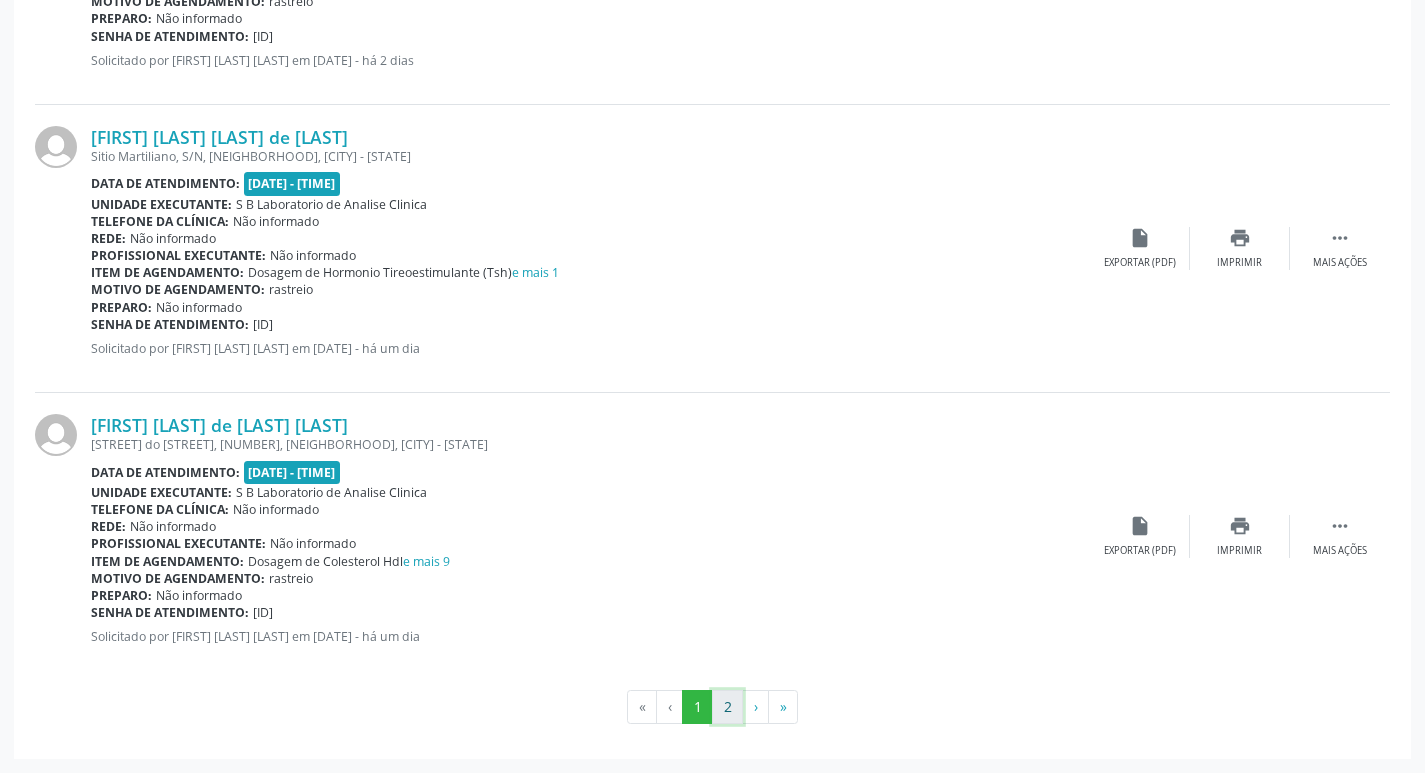 click on "2" at bounding box center [727, 707] 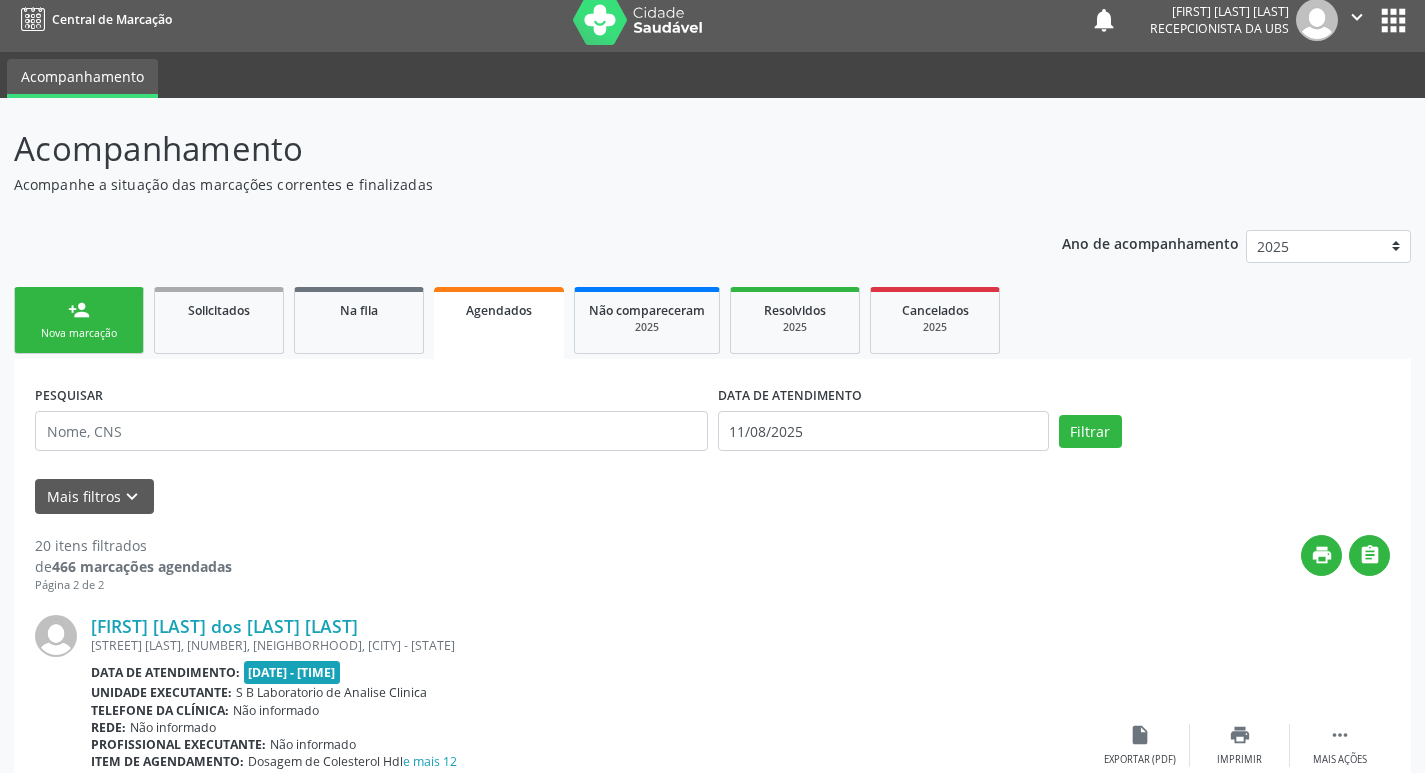 scroll, scrollTop: 0, scrollLeft: 0, axis: both 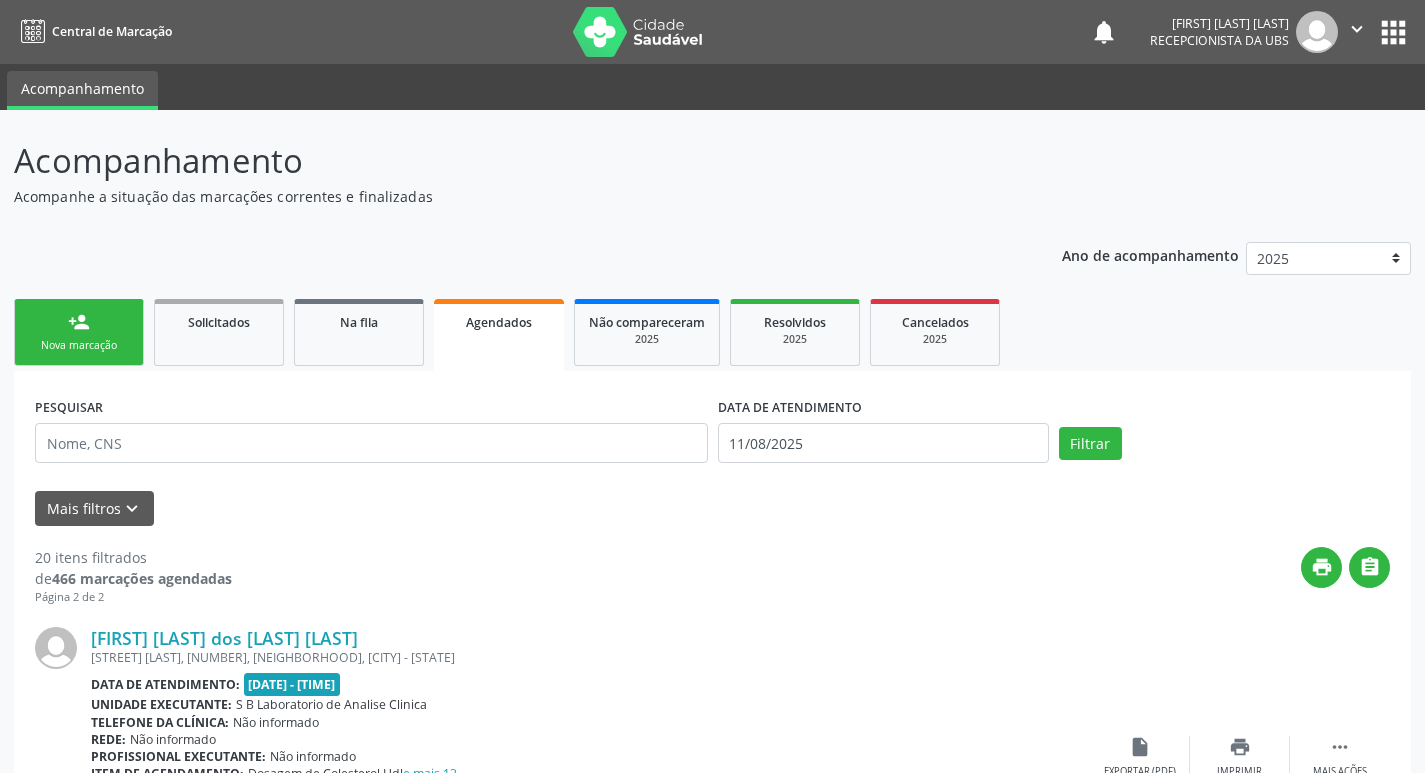 click on "person_add
Nova marcação" at bounding box center [79, 332] 